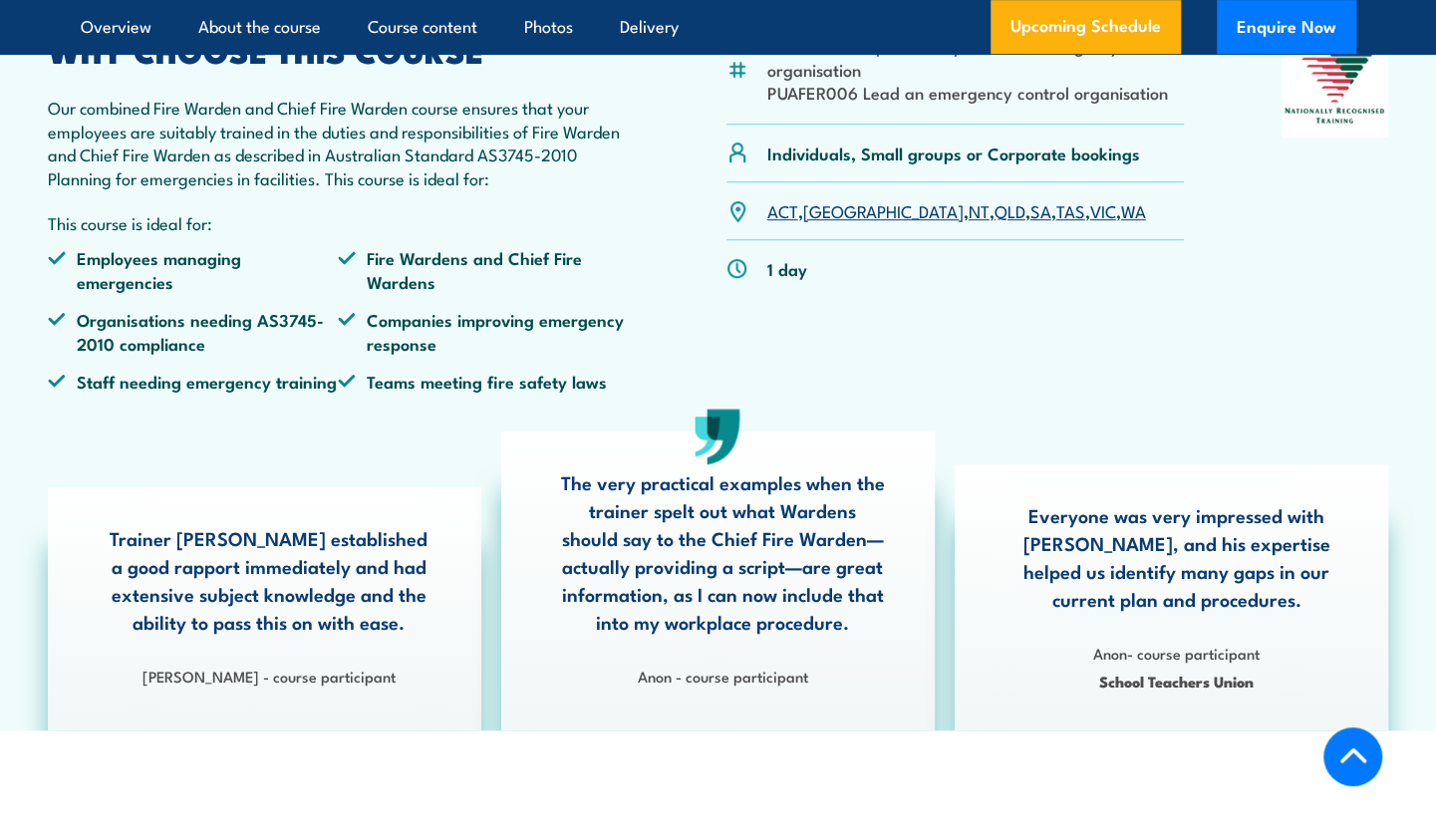 scroll, scrollTop: 0, scrollLeft: 0, axis: both 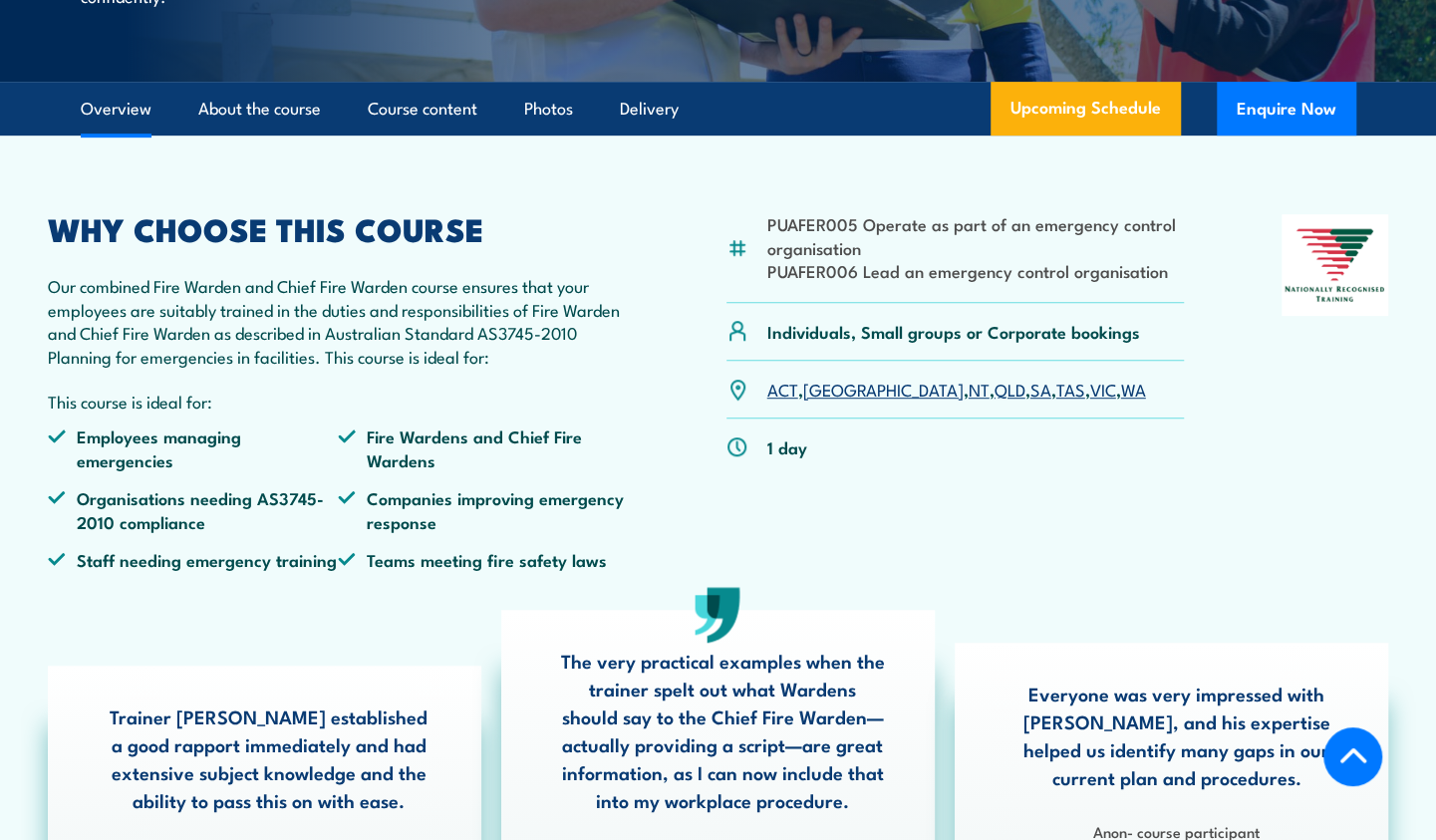 click on "VIC" at bounding box center [1103, 389] 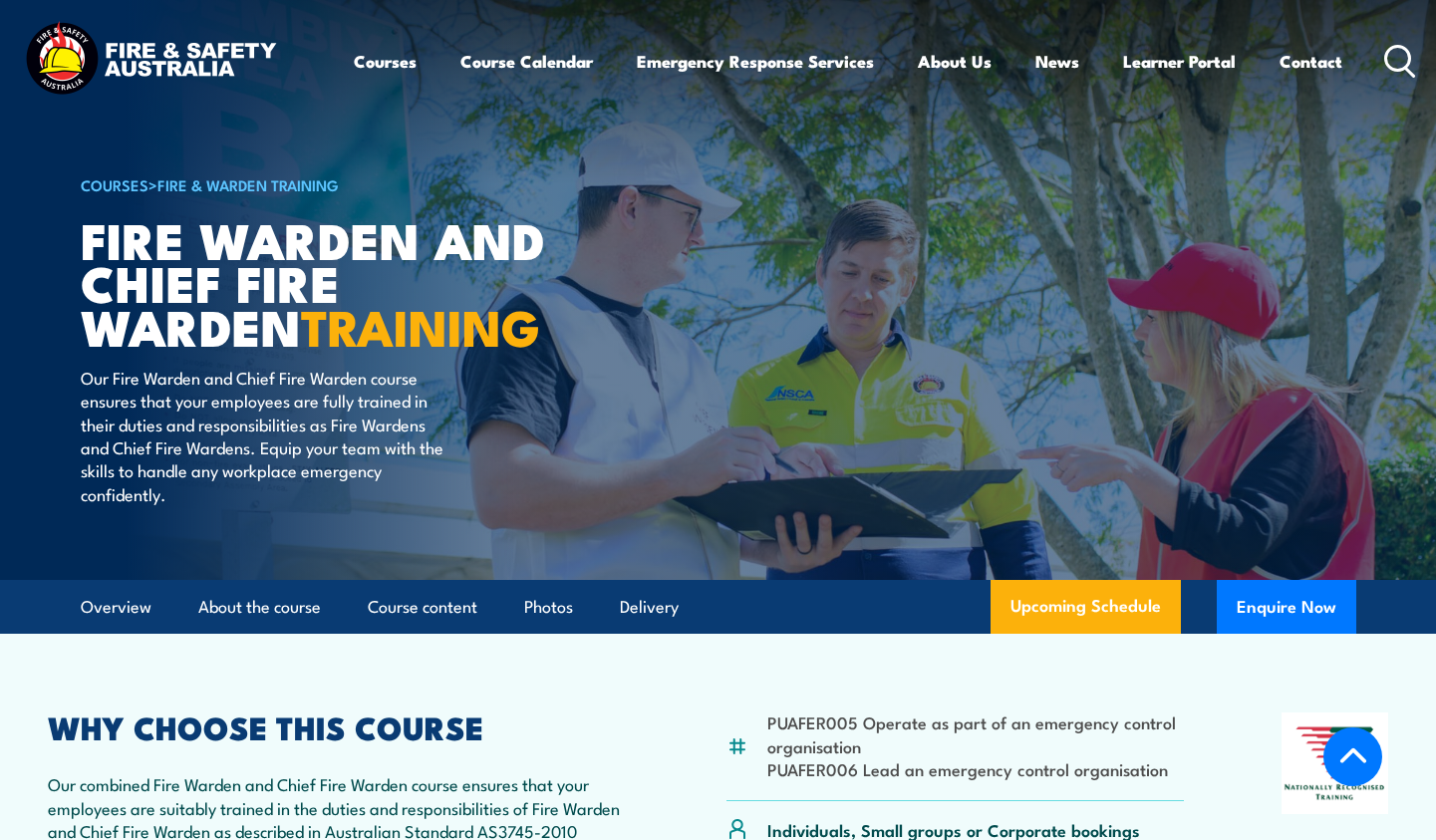 scroll, scrollTop: 3471, scrollLeft: 0, axis: vertical 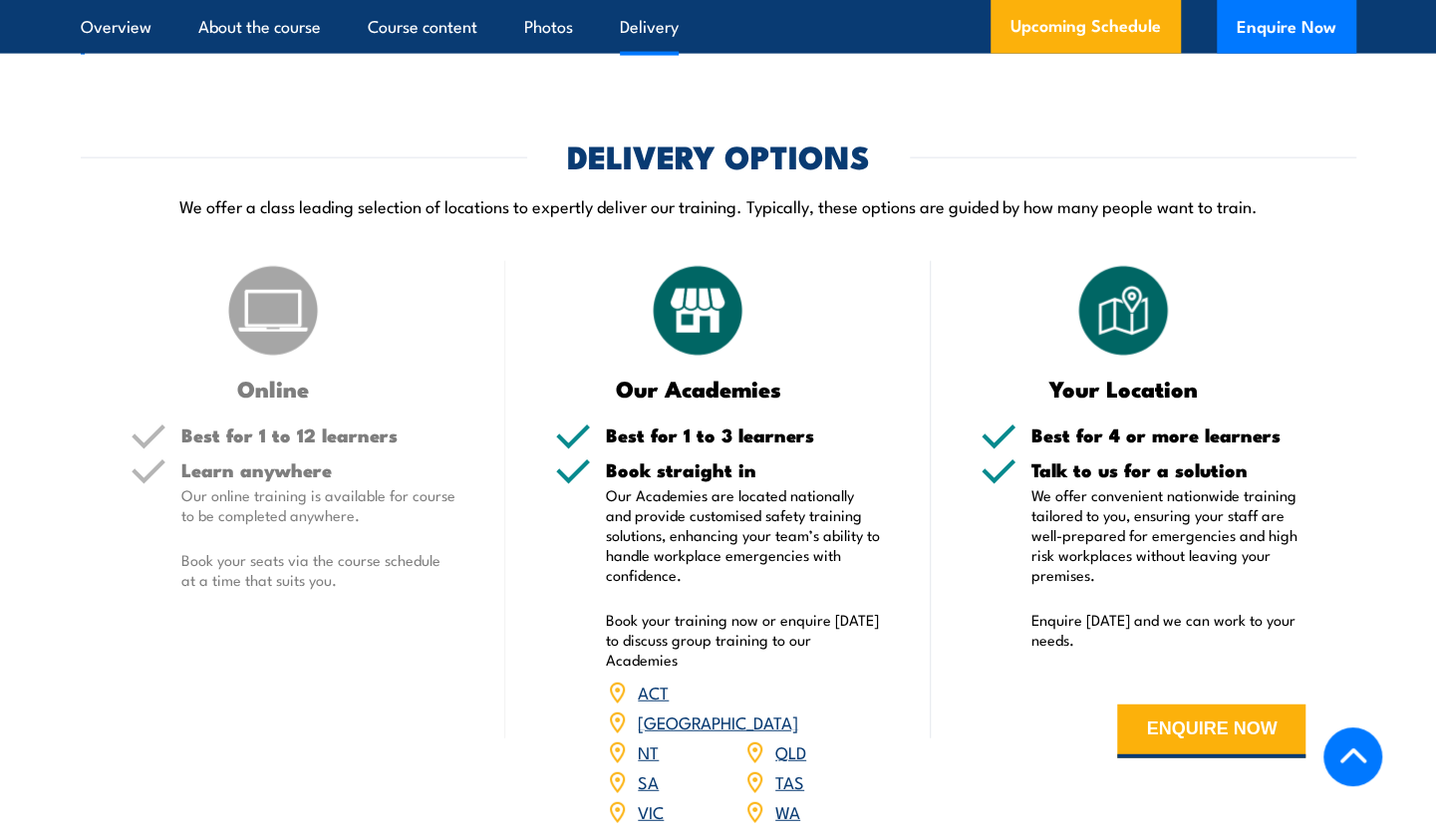 click on "VIC" at bounding box center [651, 811] 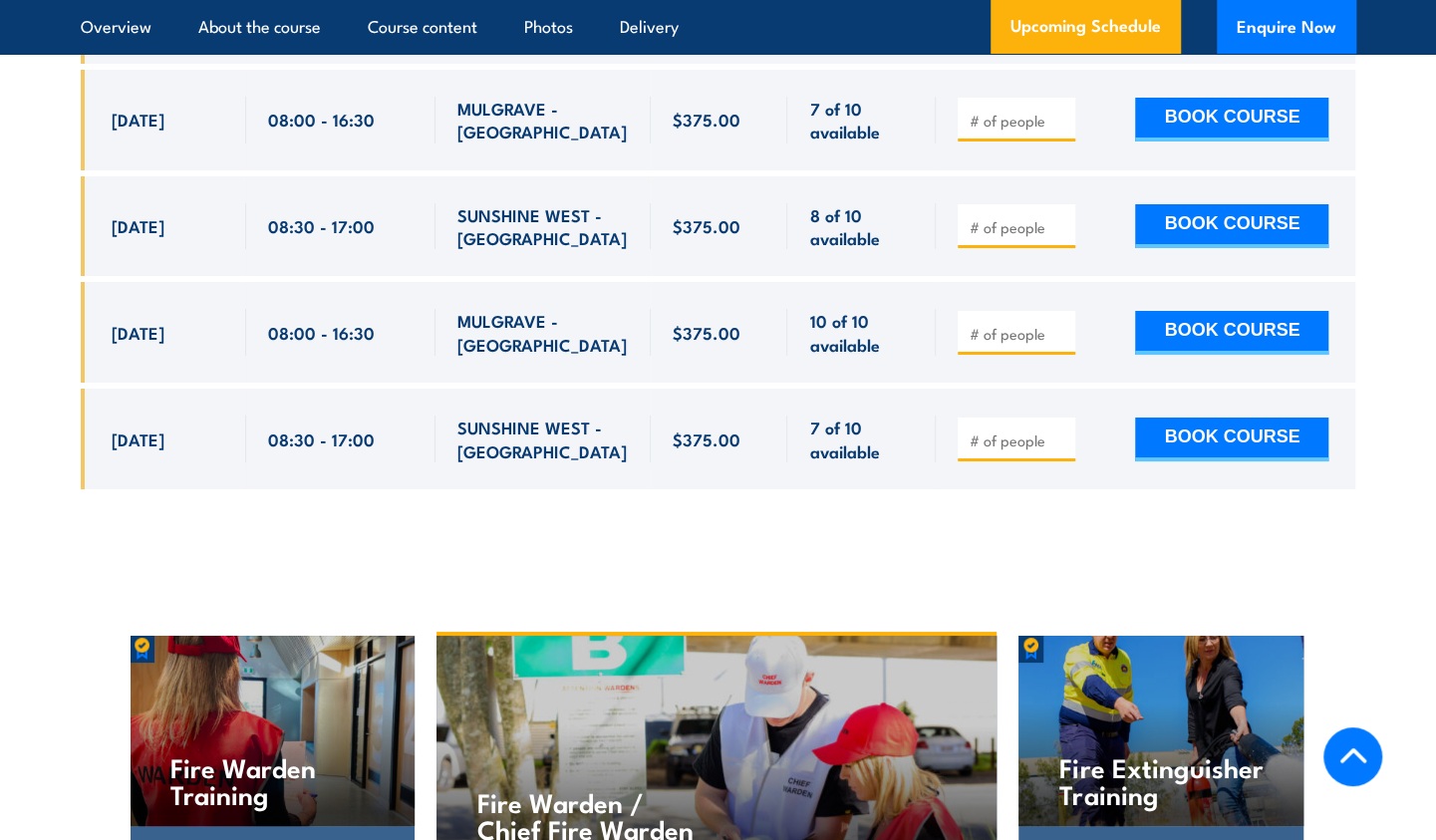 scroll, scrollTop: 4068, scrollLeft: 0, axis: vertical 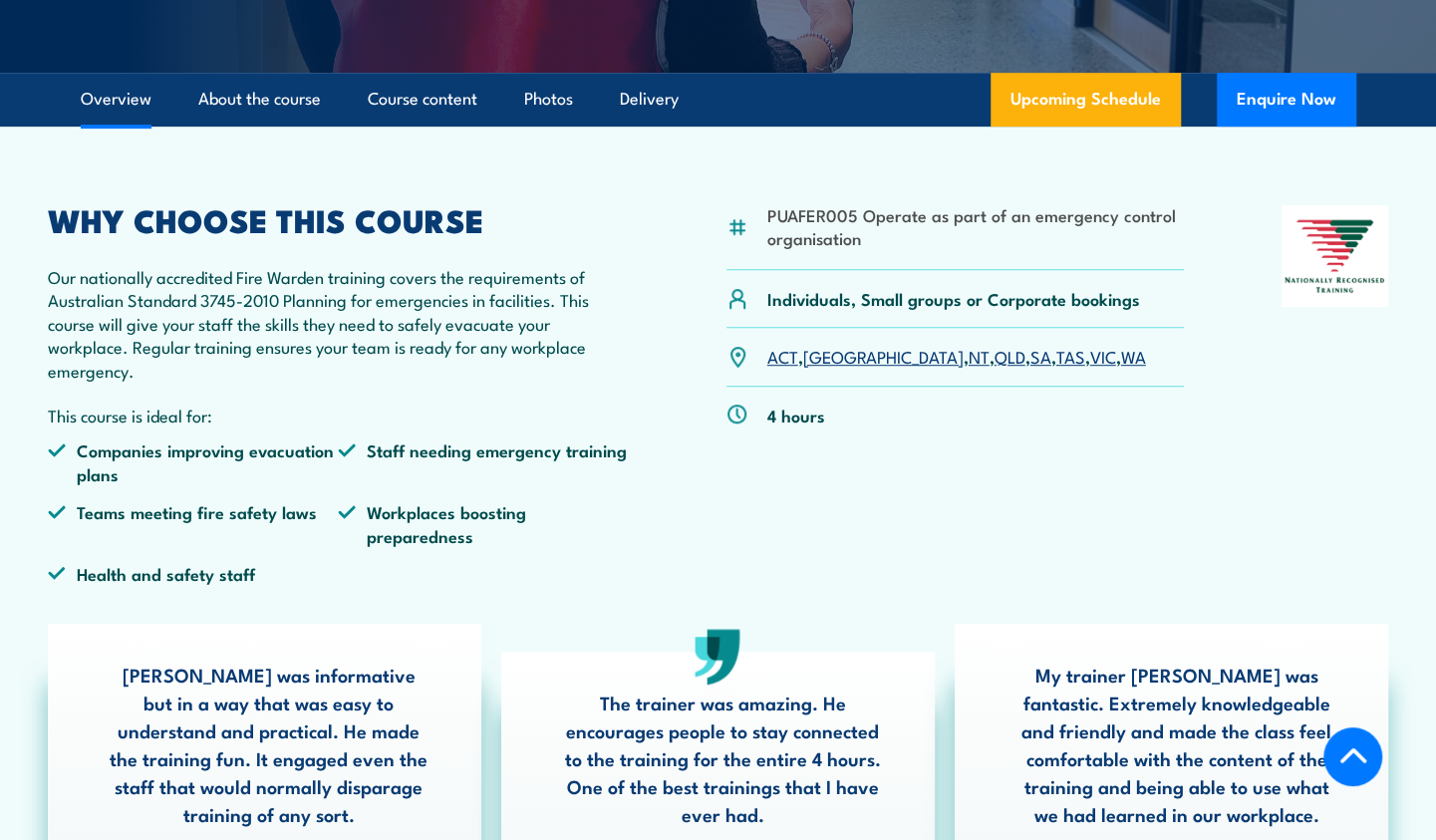 click on "VIC" at bounding box center [1103, 356] 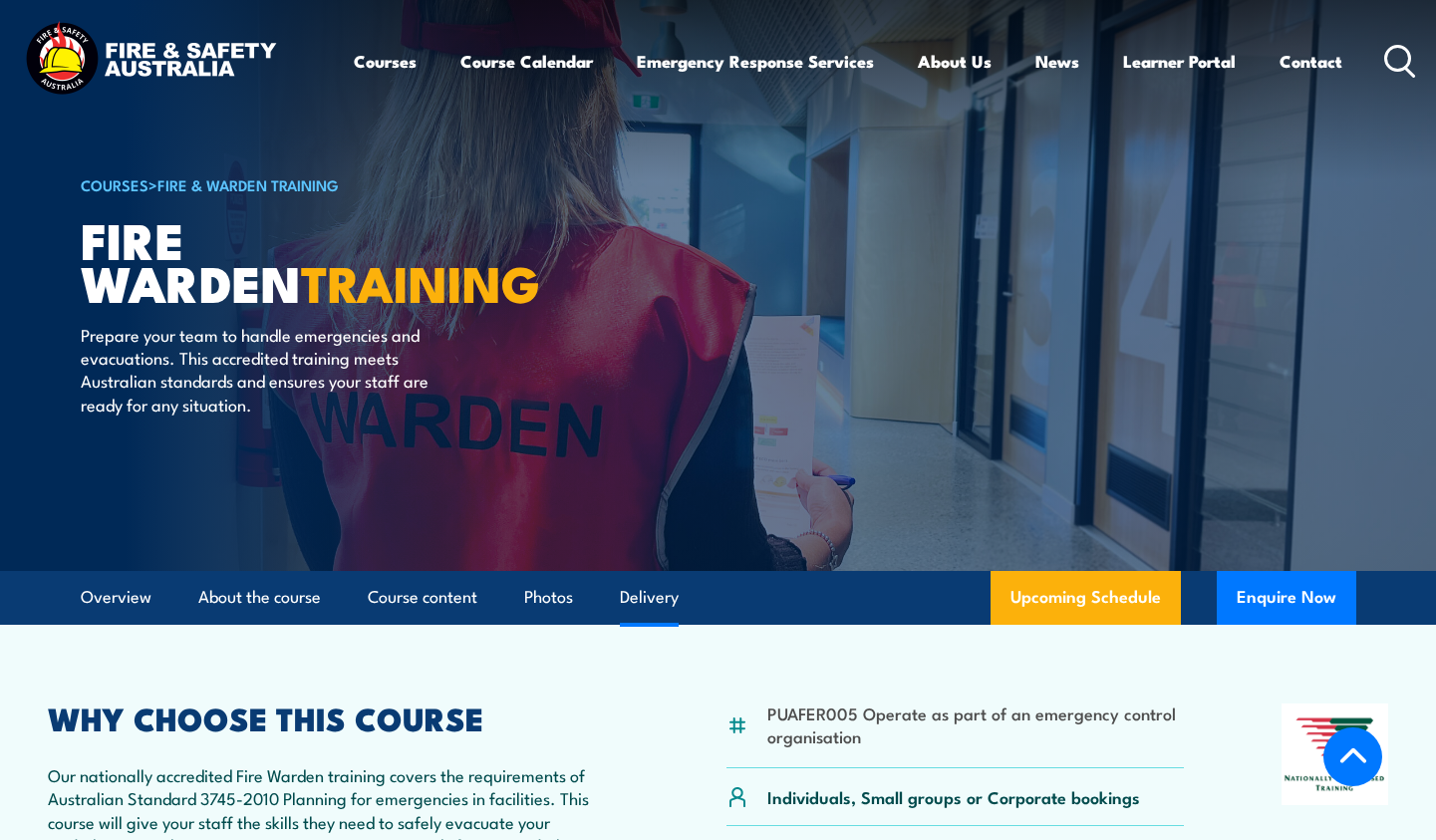 scroll, scrollTop: 3357, scrollLeft: 0, axis: vertical 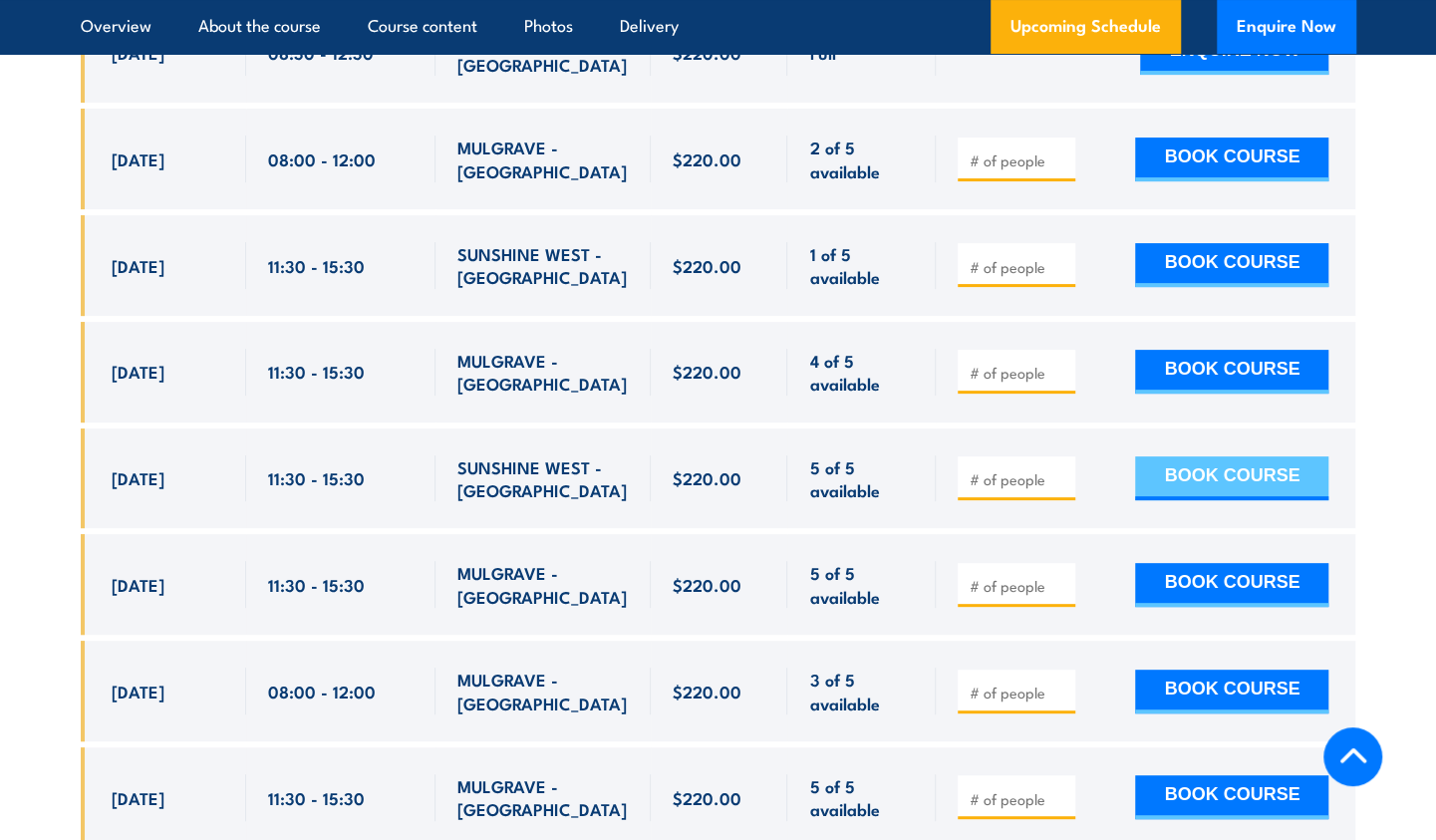click on "BOOK COURSE" at bounding box center [1232, 478] 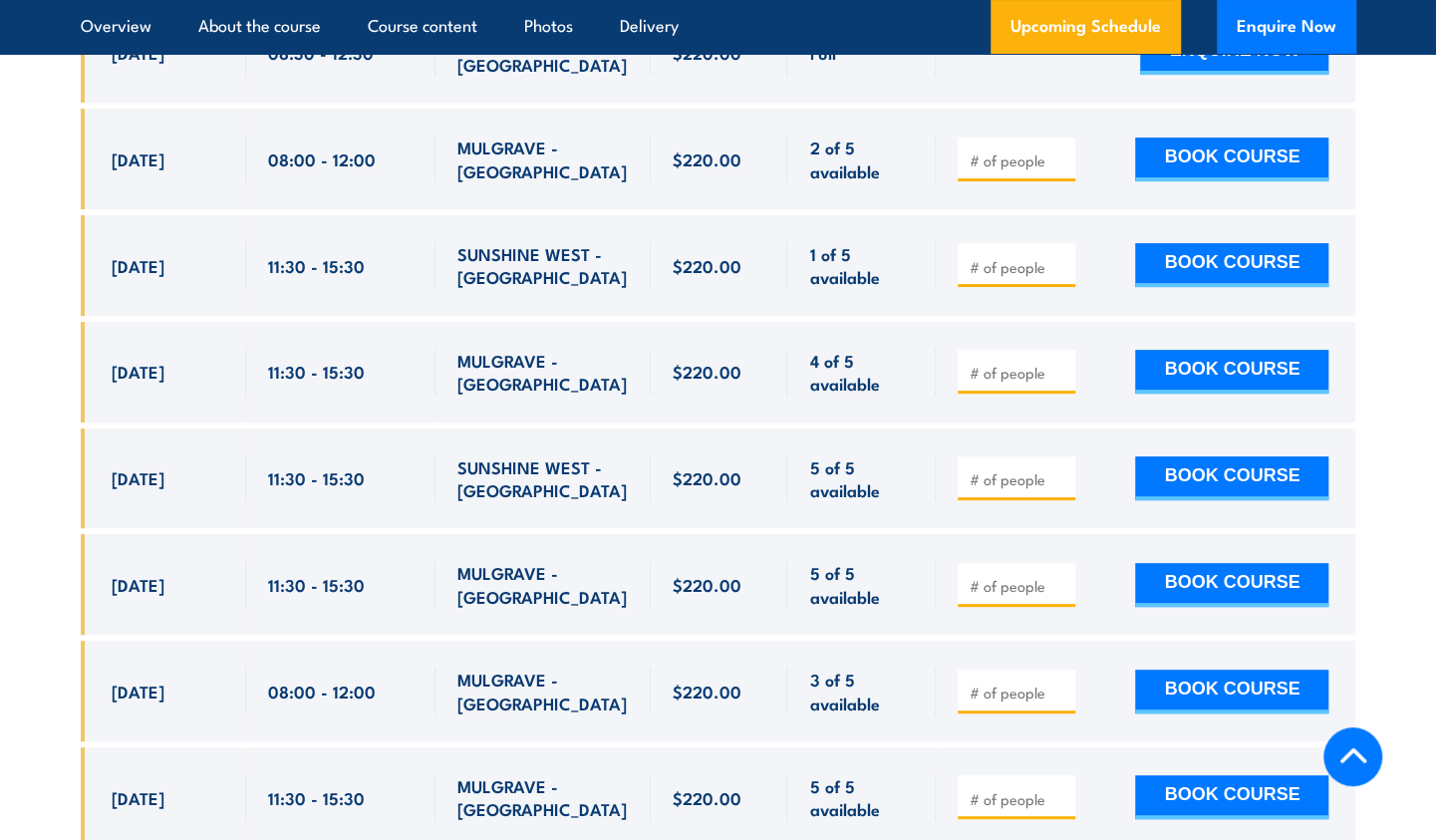 click at bounding box center (1018, 479) 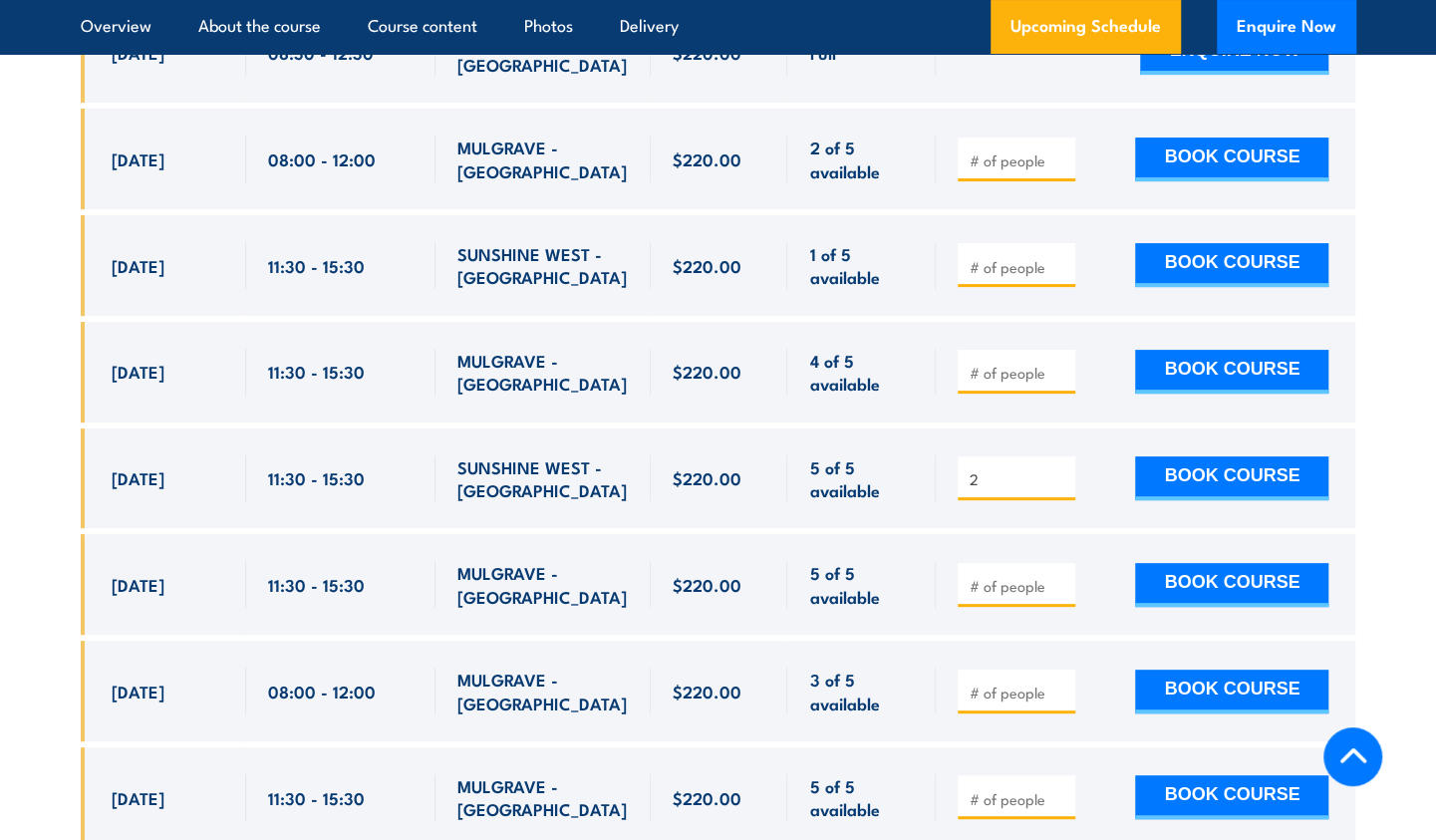 type on "2" 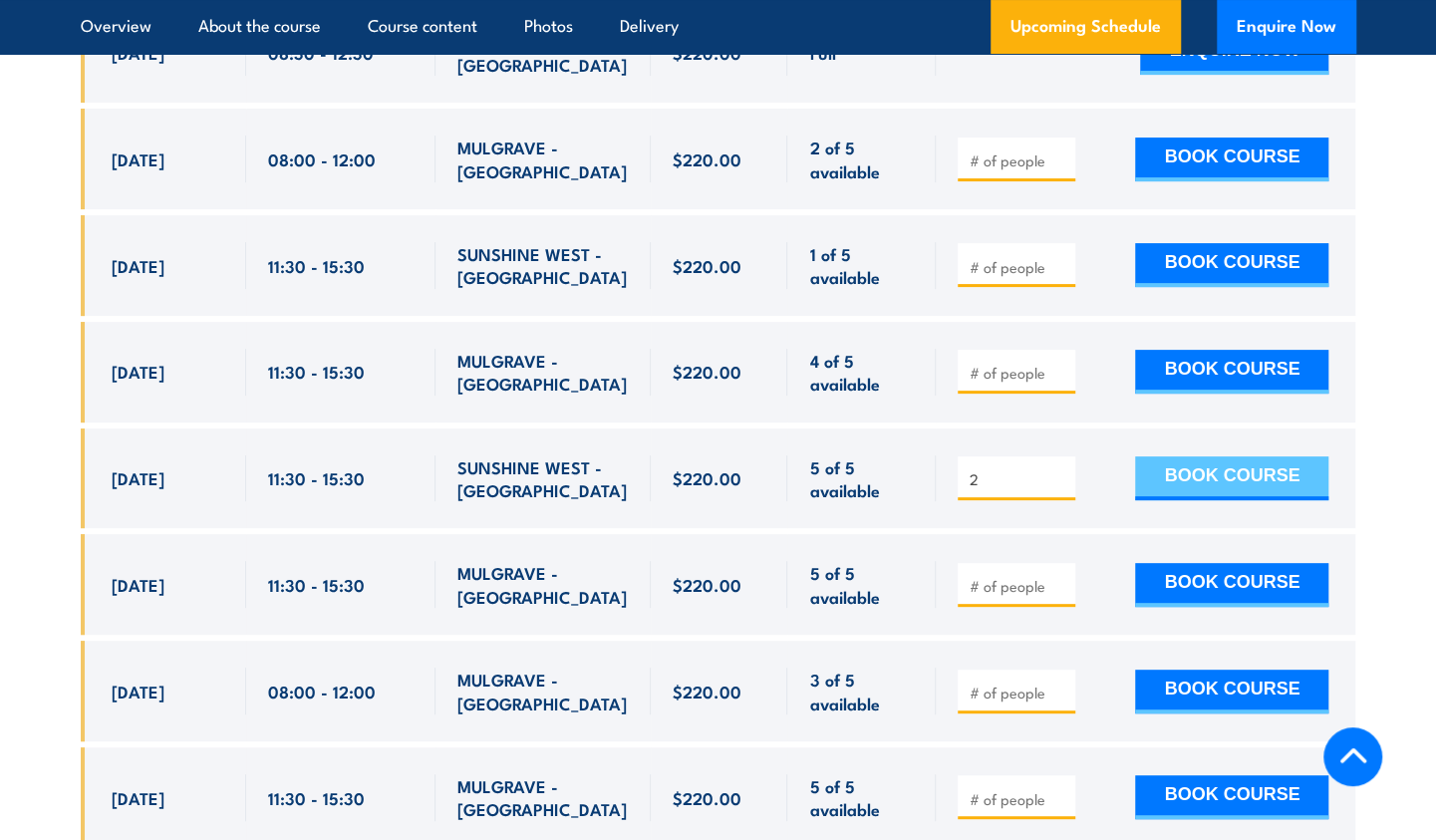 click on "BOOK COURSE" at bounding box center (1232, 478) 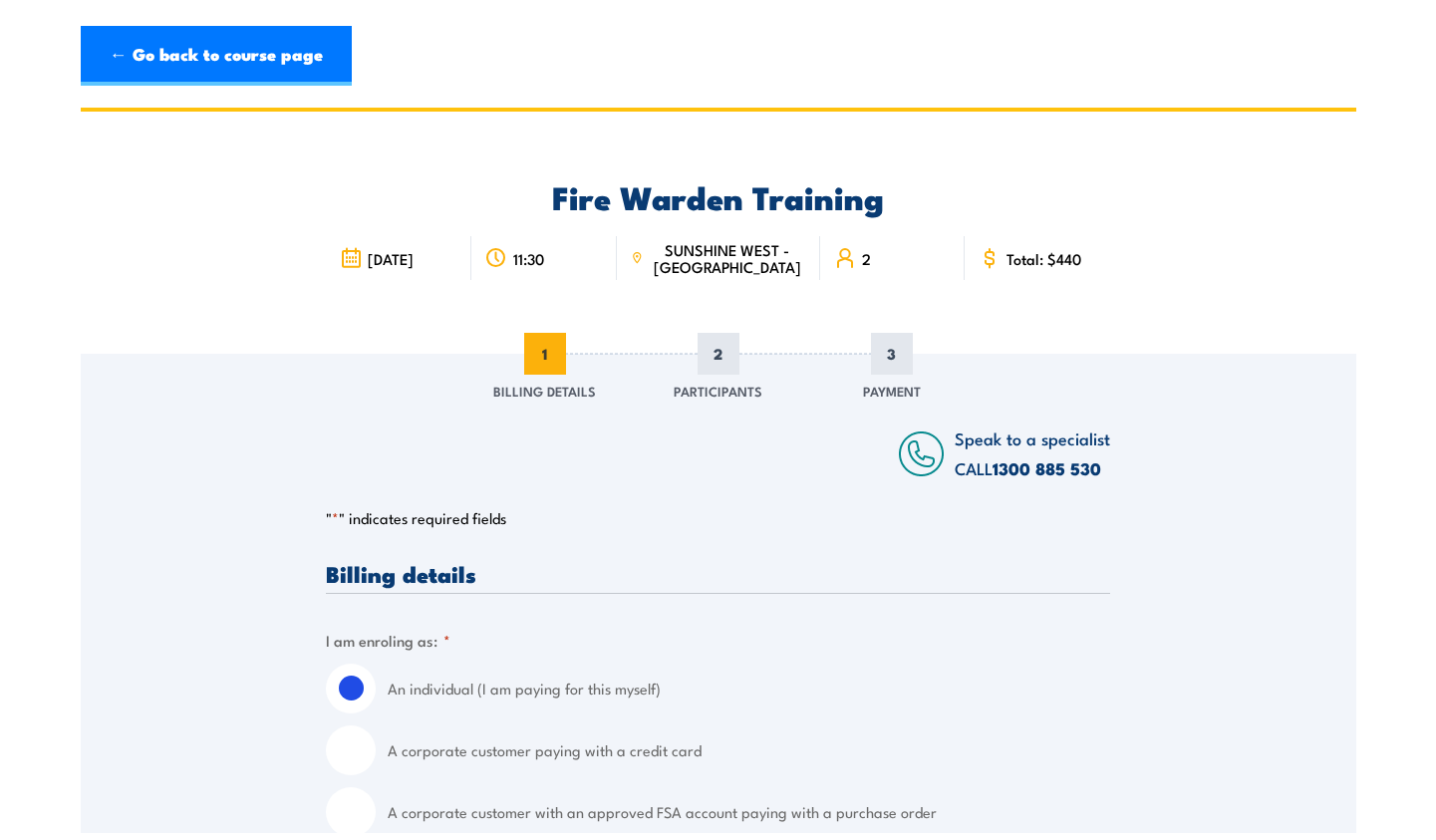 scroll, scrollTop: 0, scrollLeft: 0, axis: both 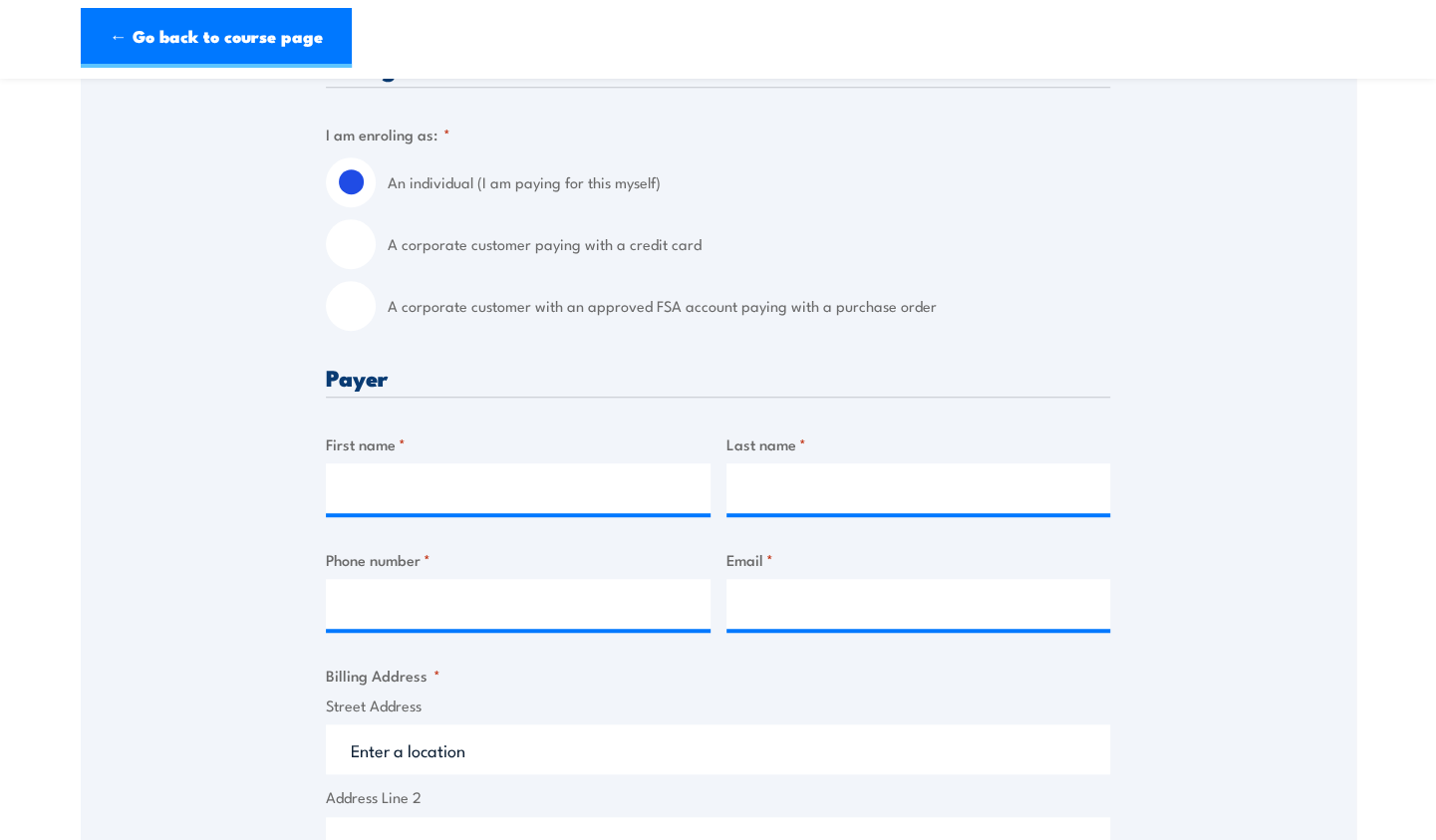 click on "A corporate customer paying with a credit card" at bounding box center [351, 244] 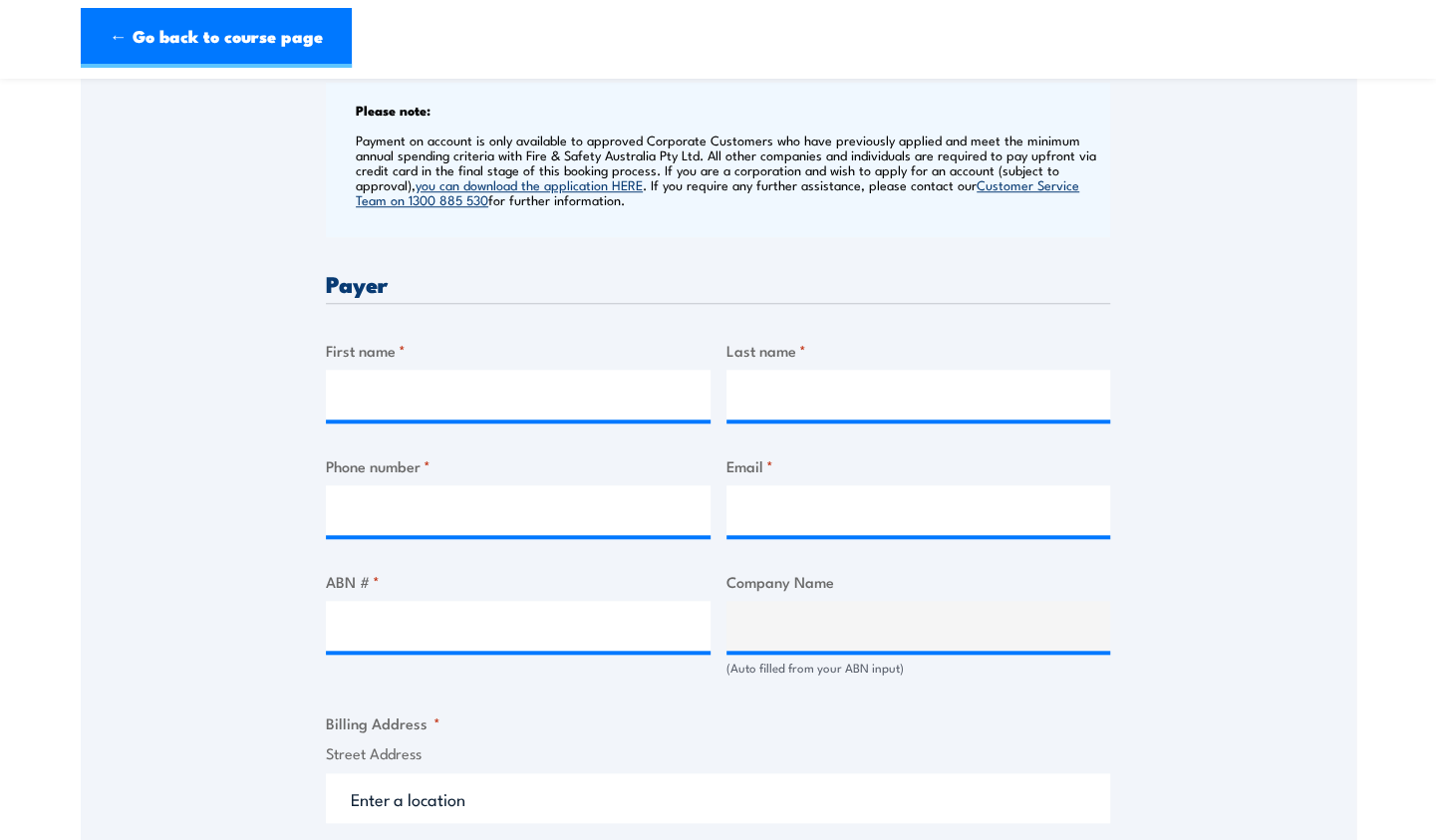 scroll, scrollTop: 897, scrollLeft: 0, axis: vertical 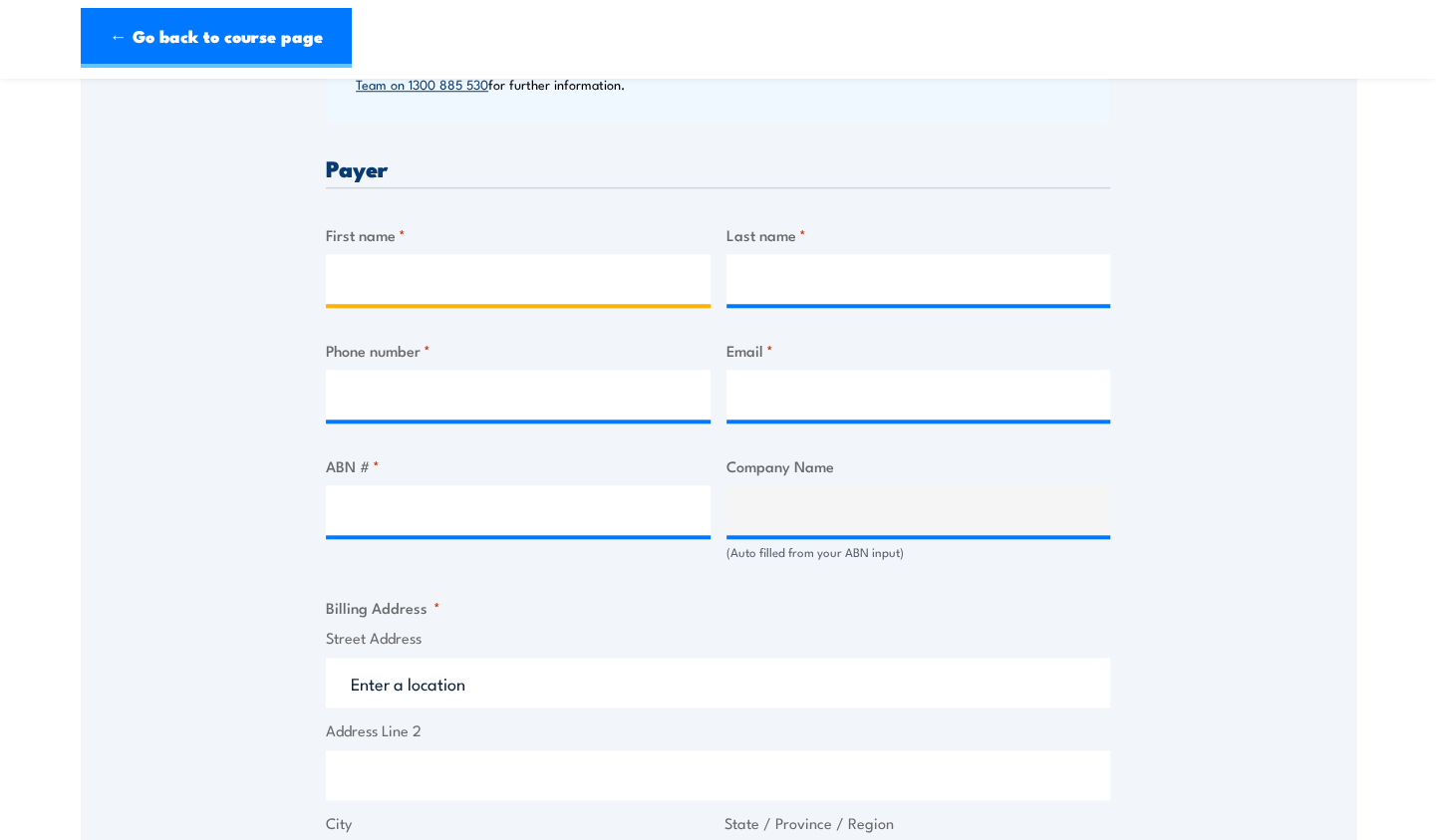 click on "First name *" at bounding box center [518, 279] 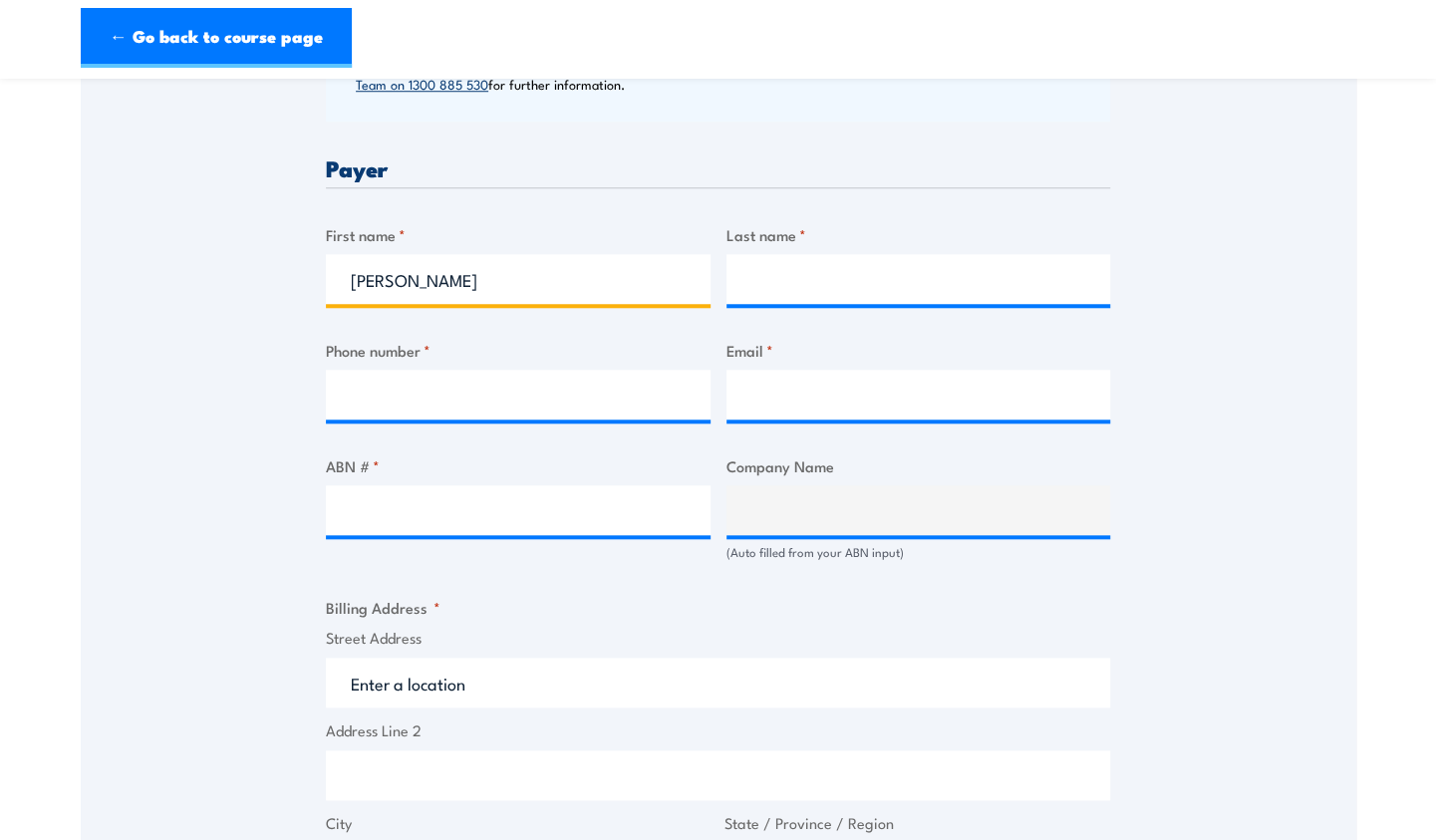 type on "Jason" 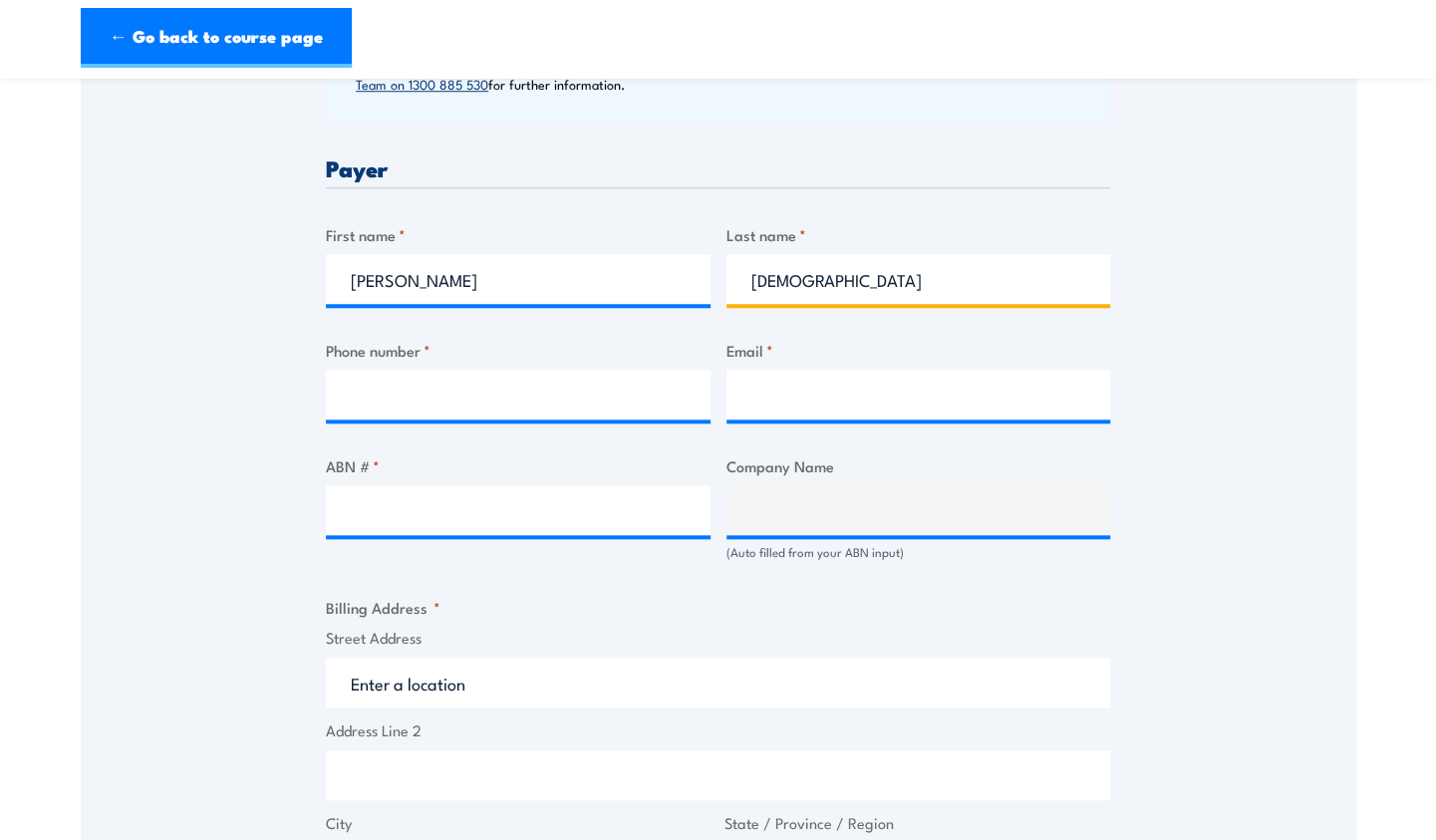 type on "Deo" 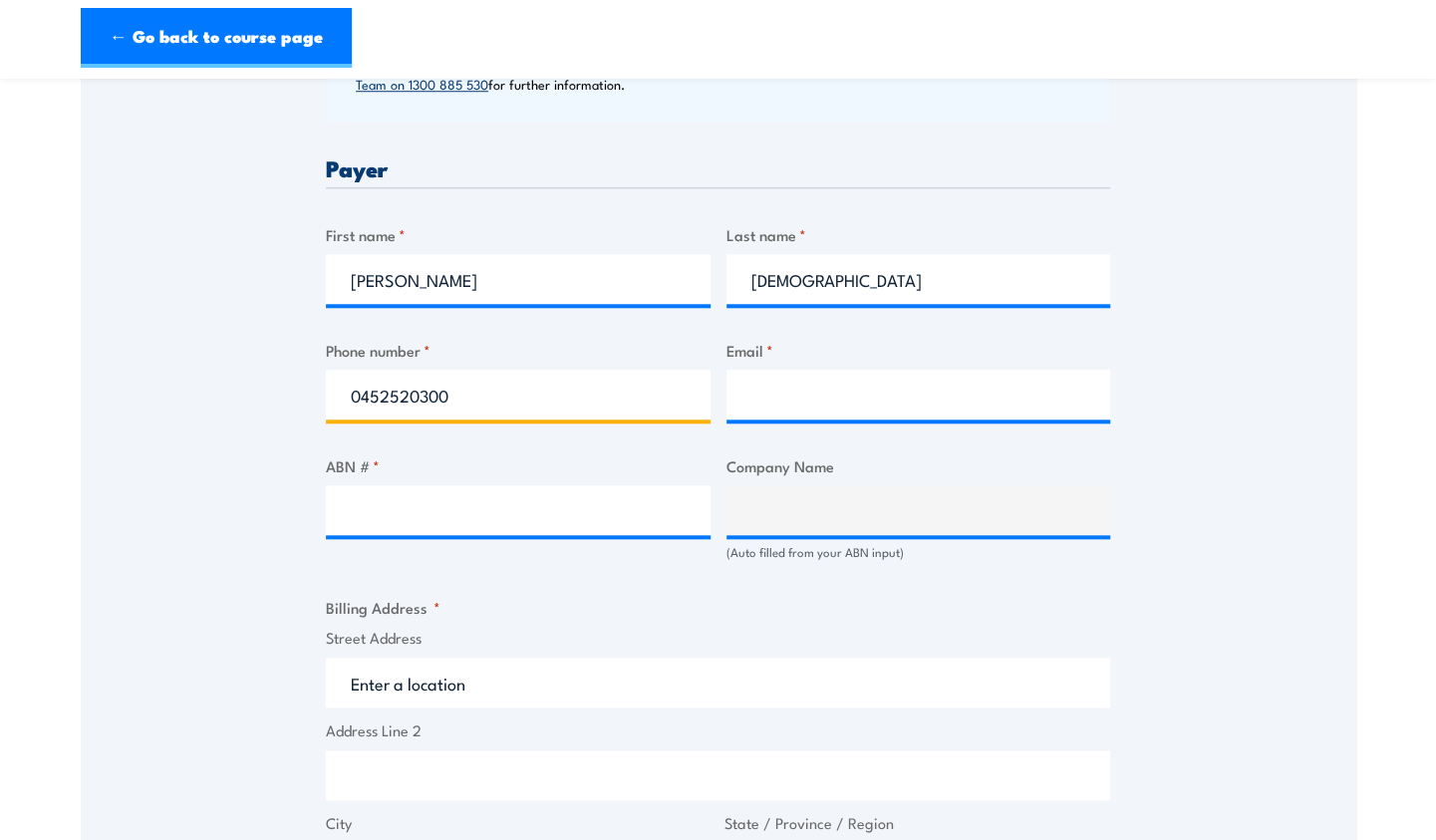 type on "0452520300" 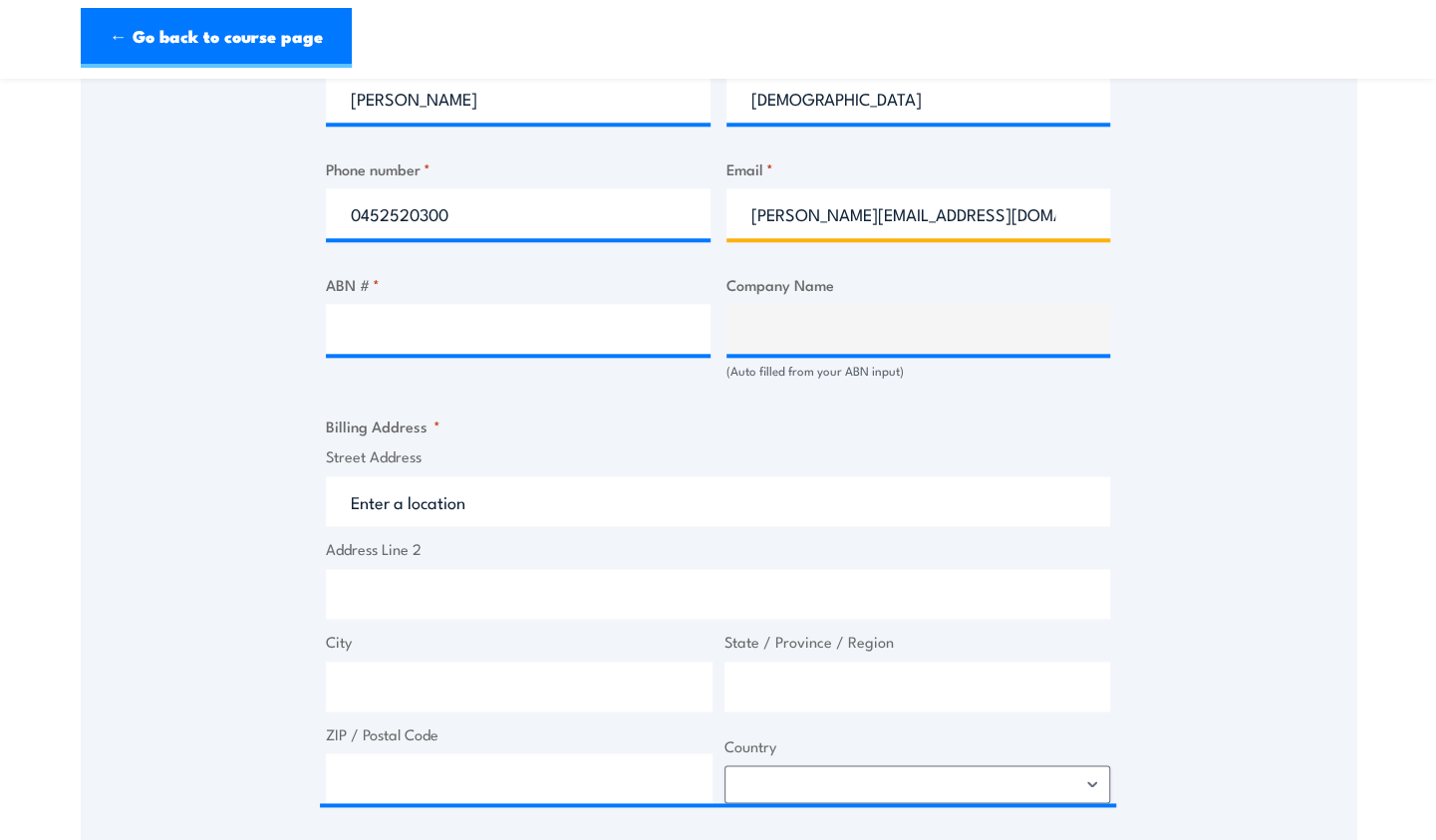 scroll, scrollTop: 1096, scrollLeft: 0, axis: vertical 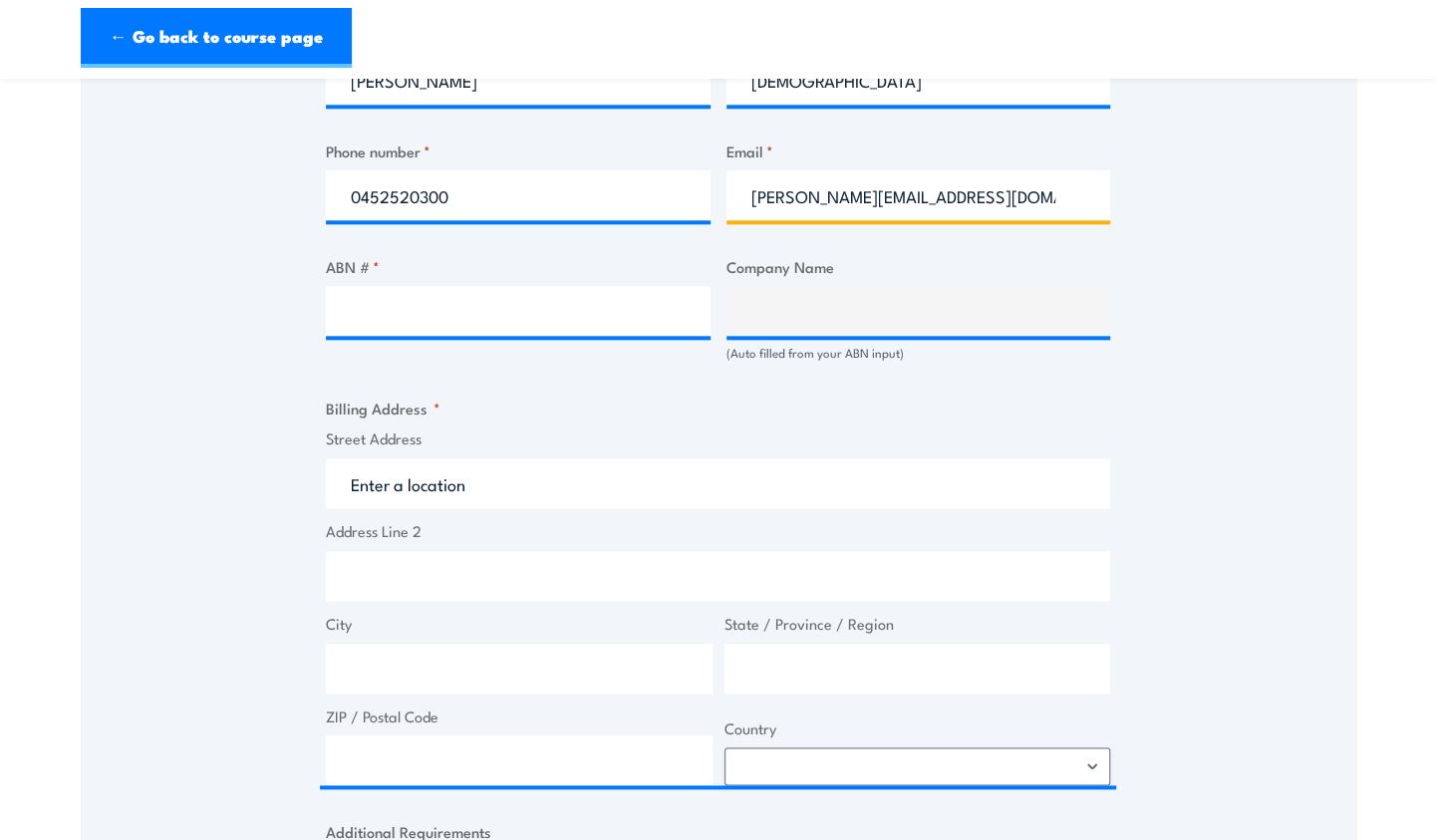 type on "jason.deo@dovida.com.au" 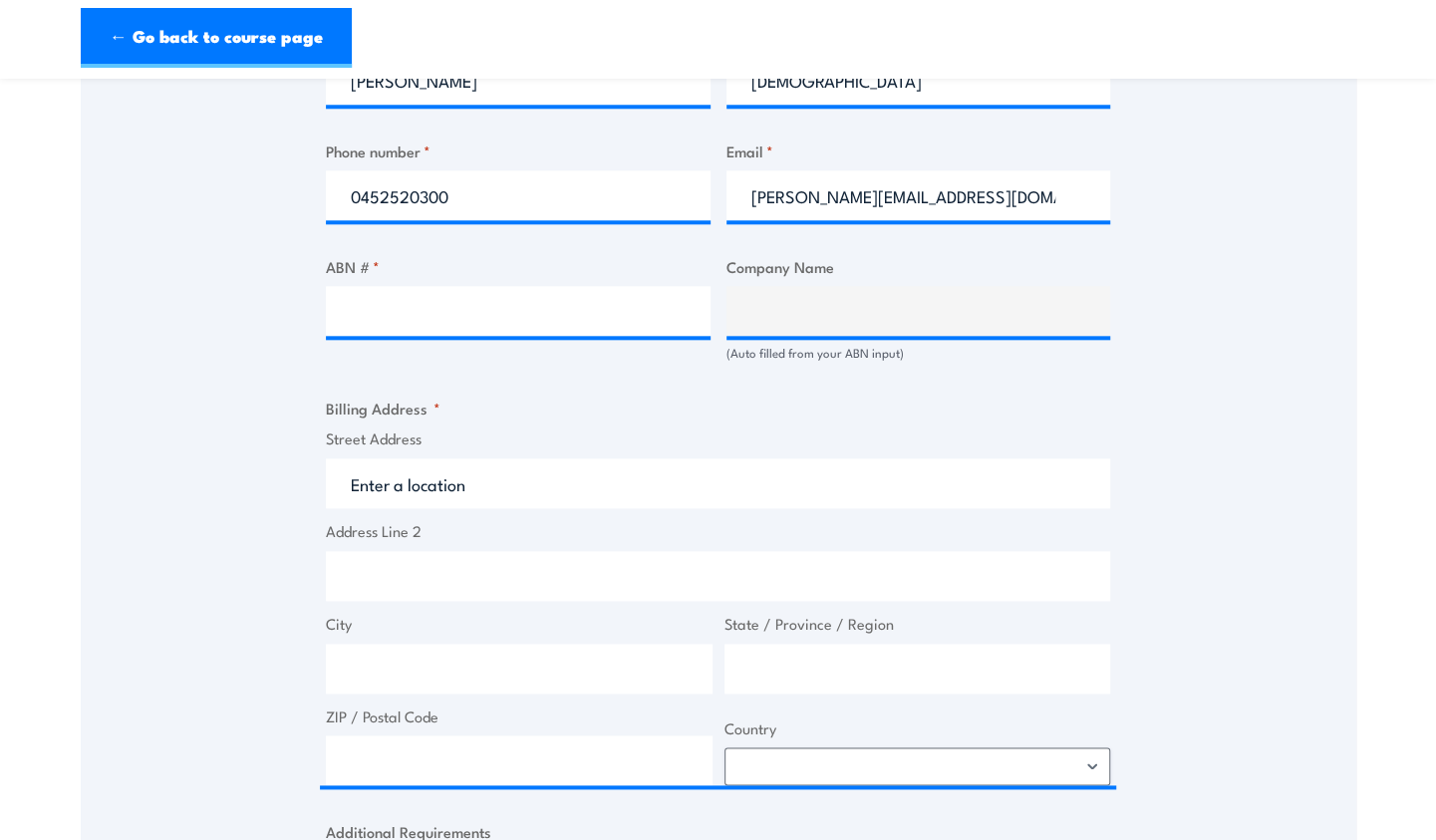 click at bounding box center (518, 311) 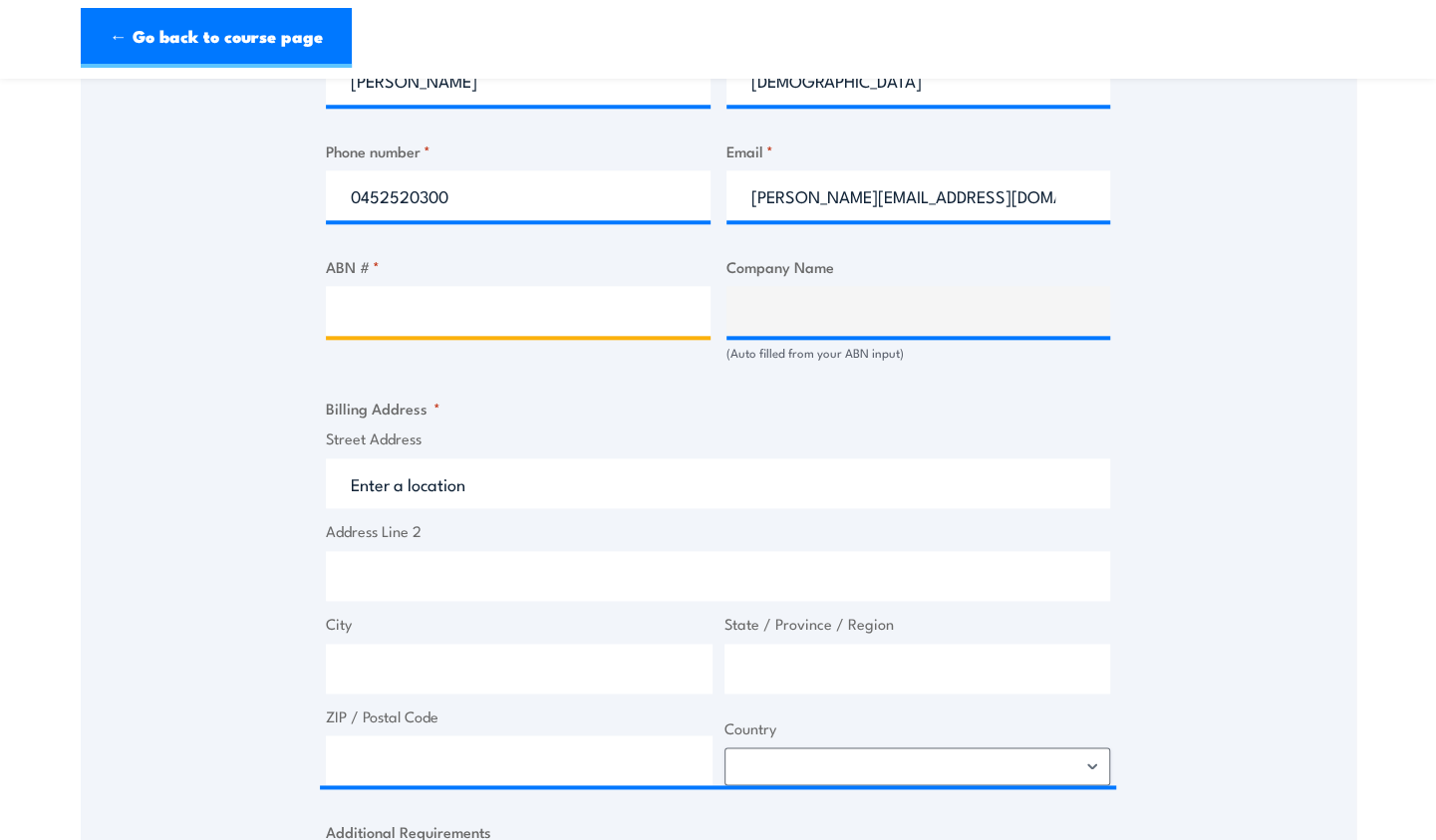 click on "ABN # *" at bounding box center (518, 311) 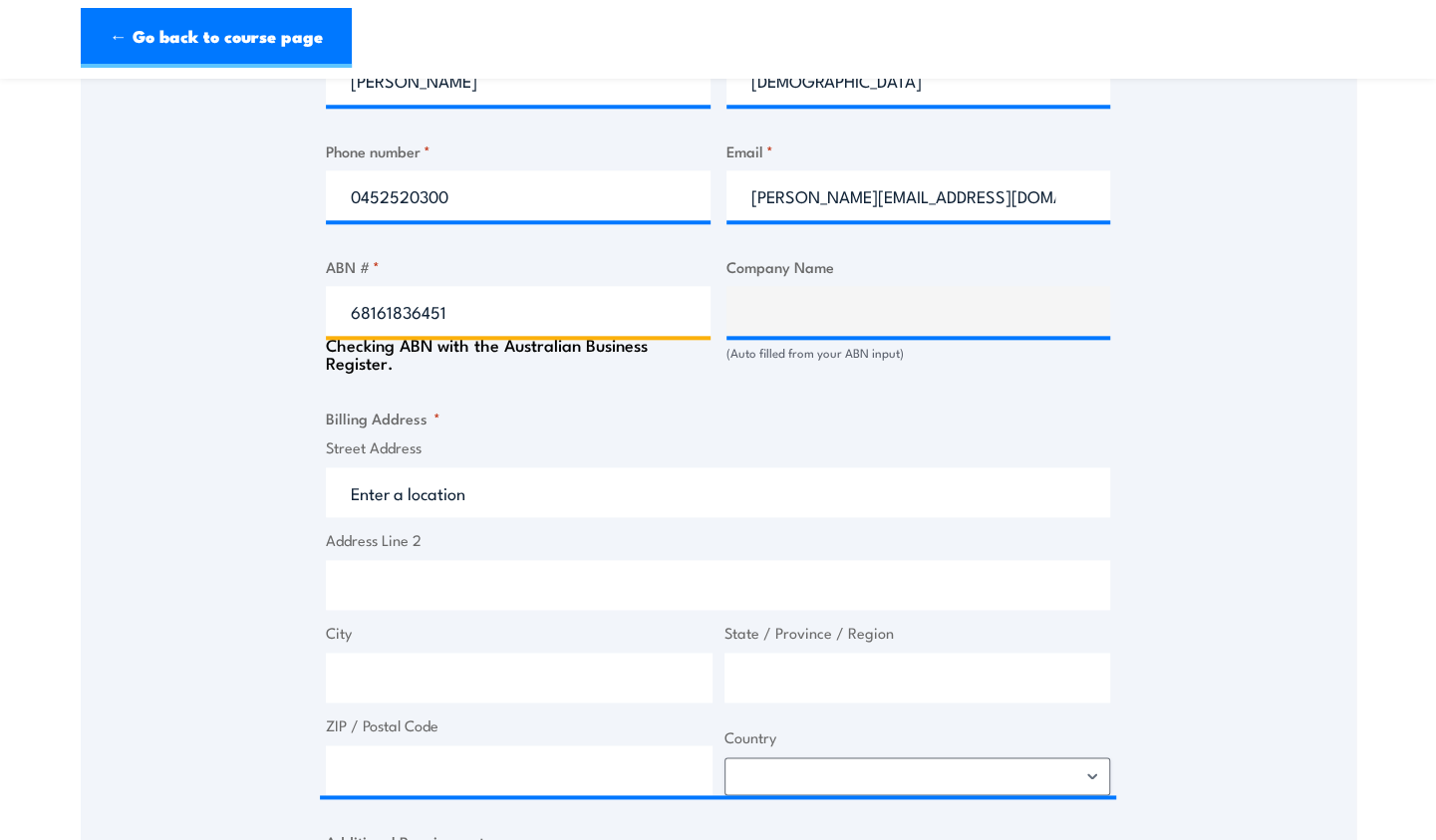 type on "68161836451" 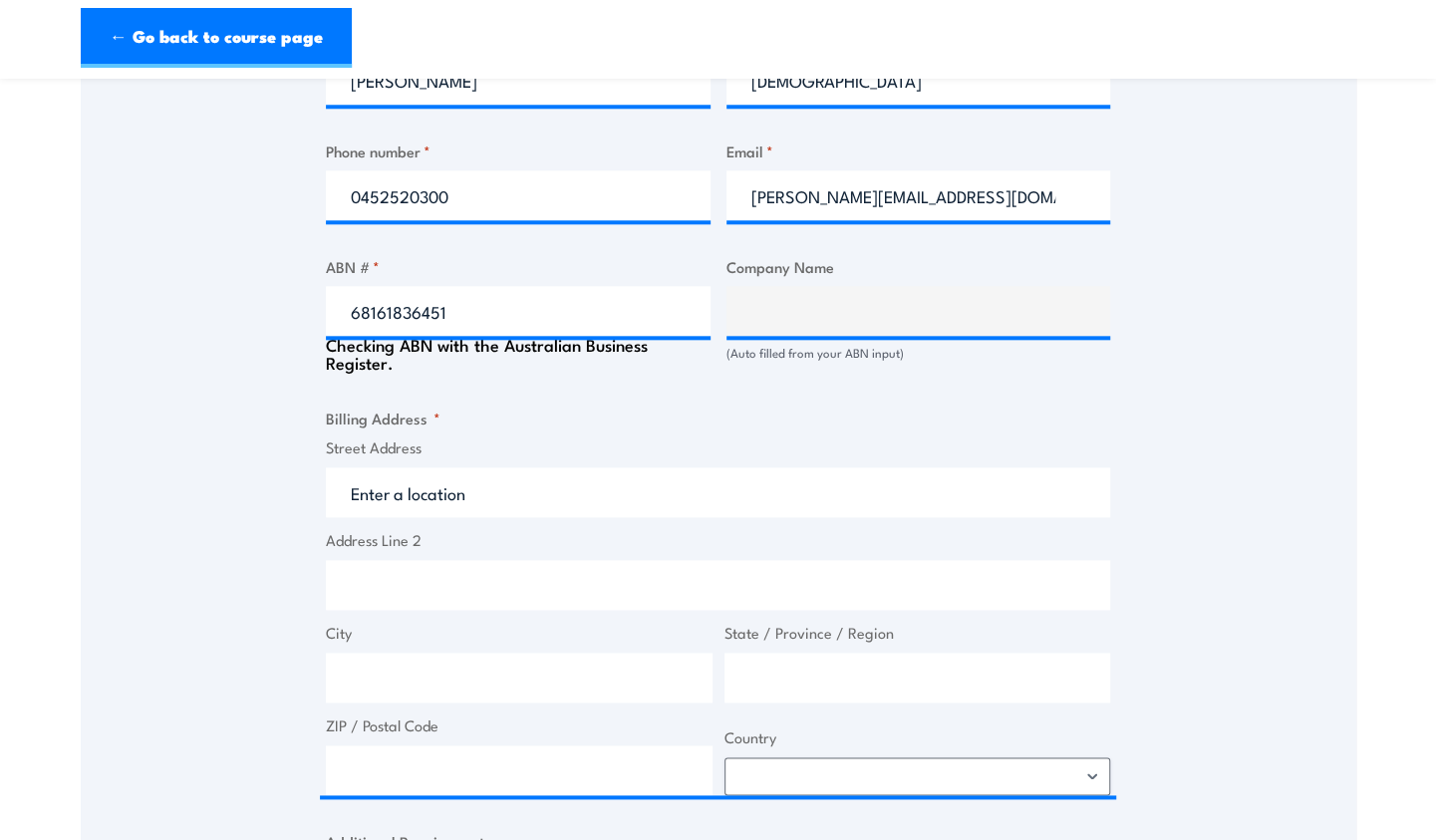 type on "SAWINARO PTY LTD" 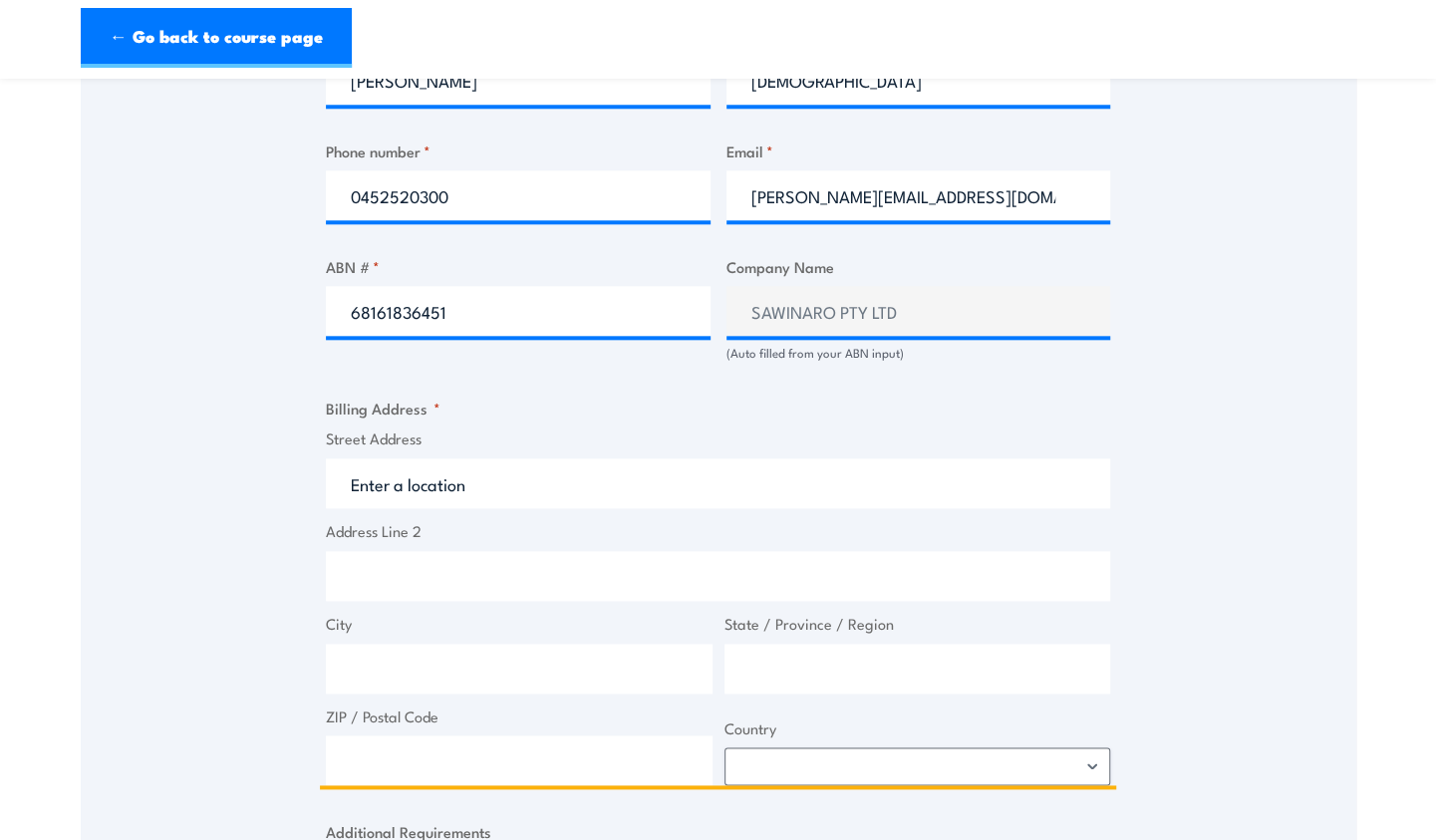 click on "Street Address" at bounding box center [718, 483] 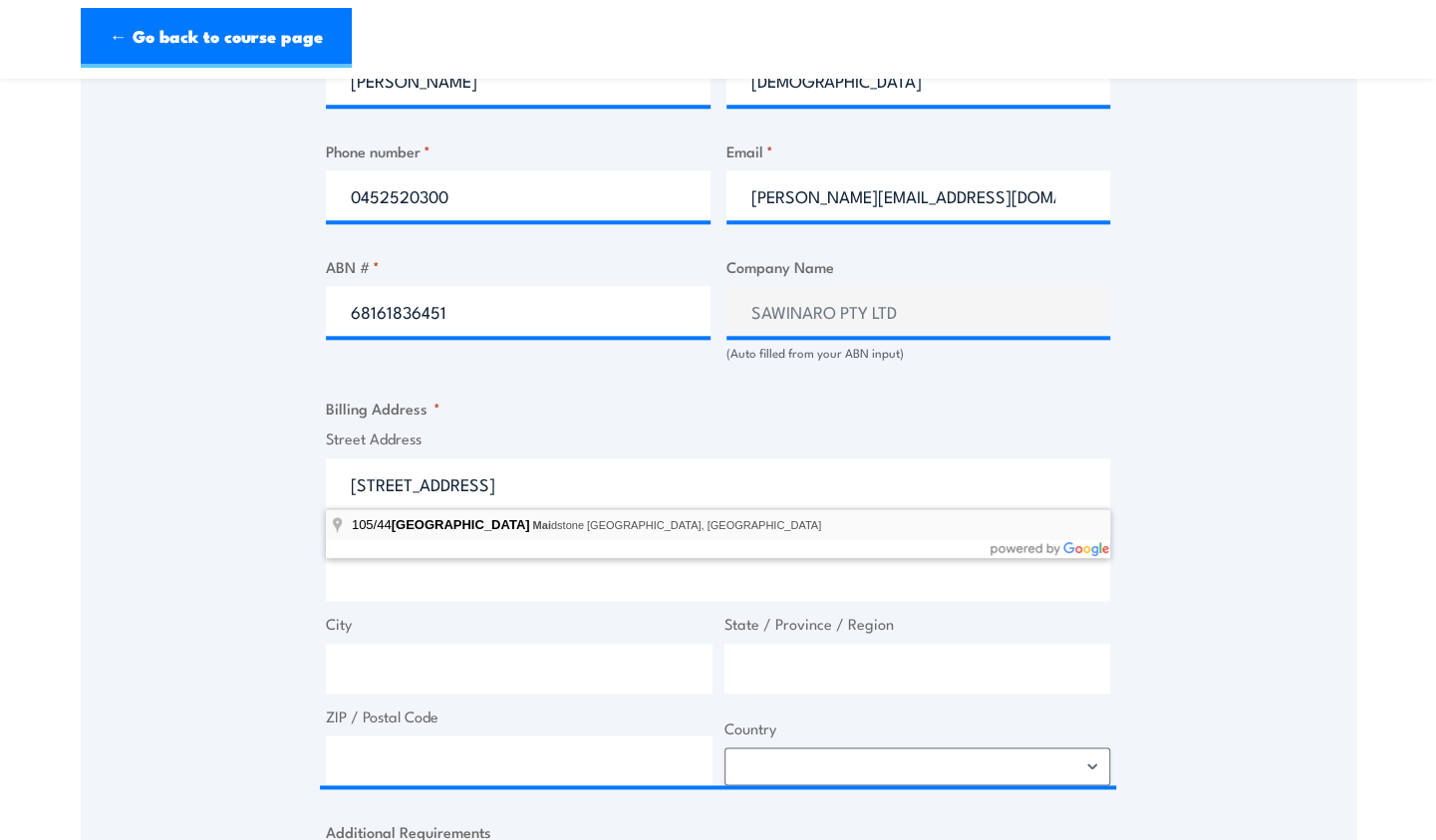 type on "105/44 Hampstead Road, Maidstone VIC, Australia" 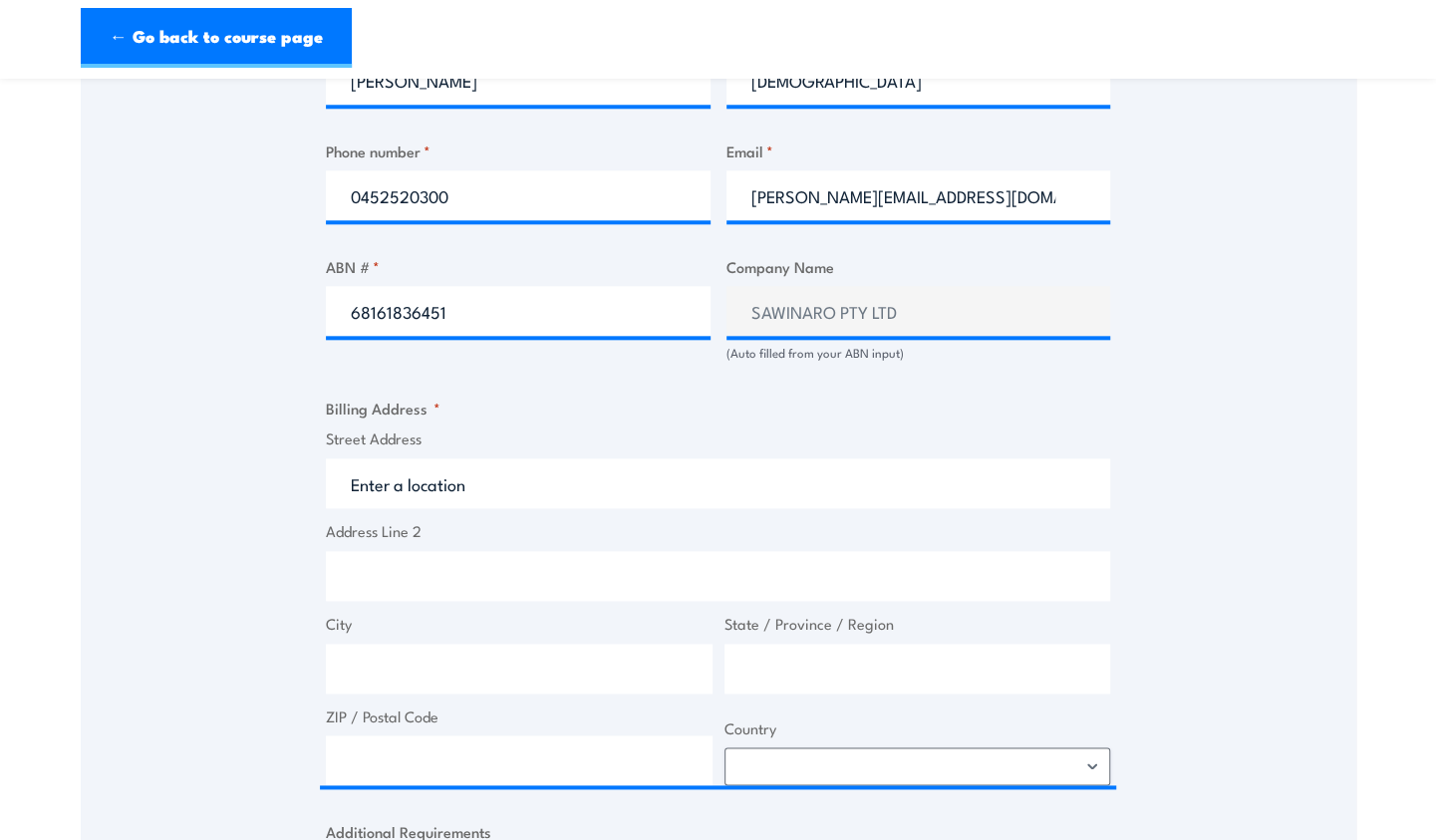 type on "44 Hampstead Rd" 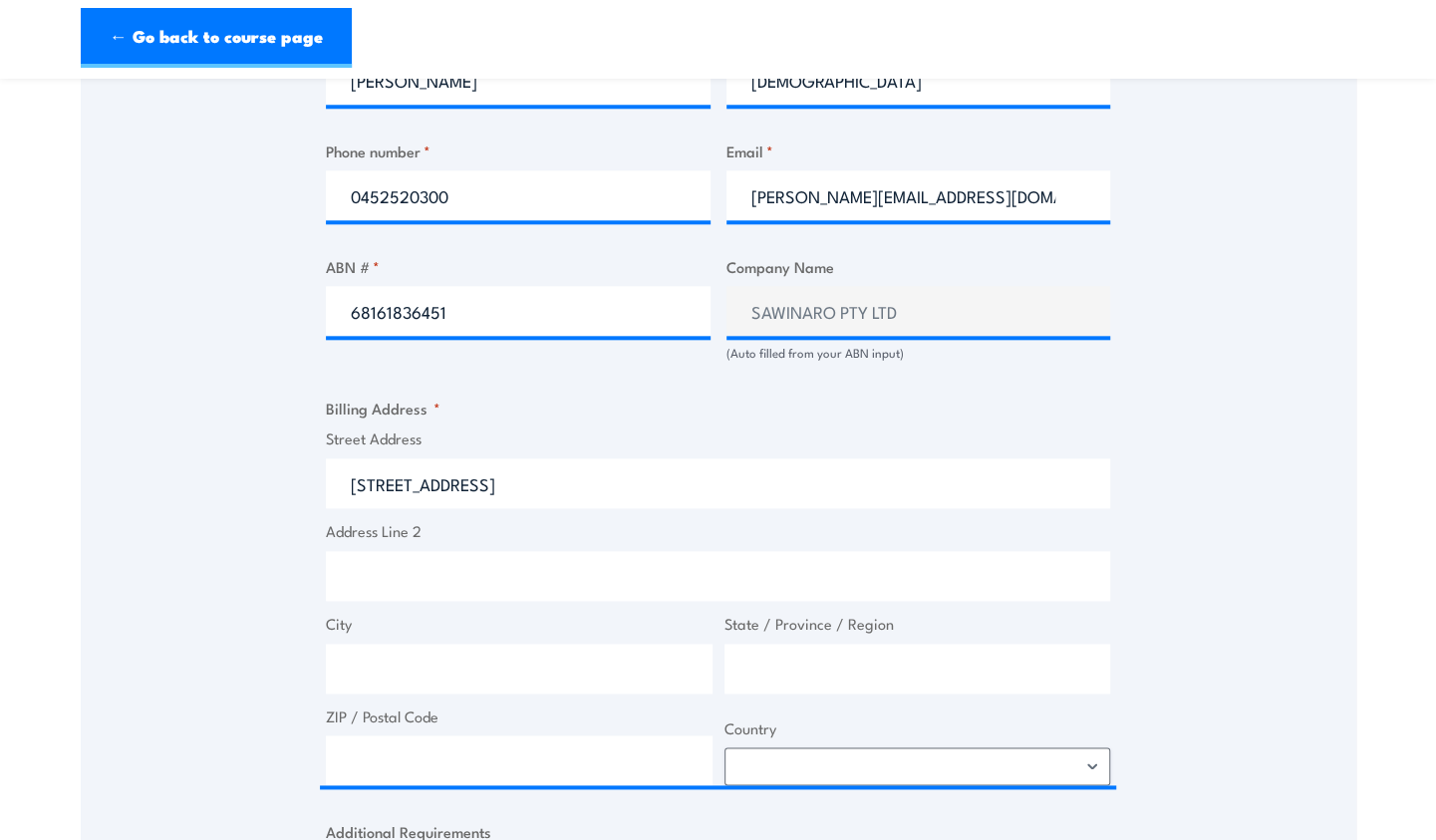 type on "Maidstone" 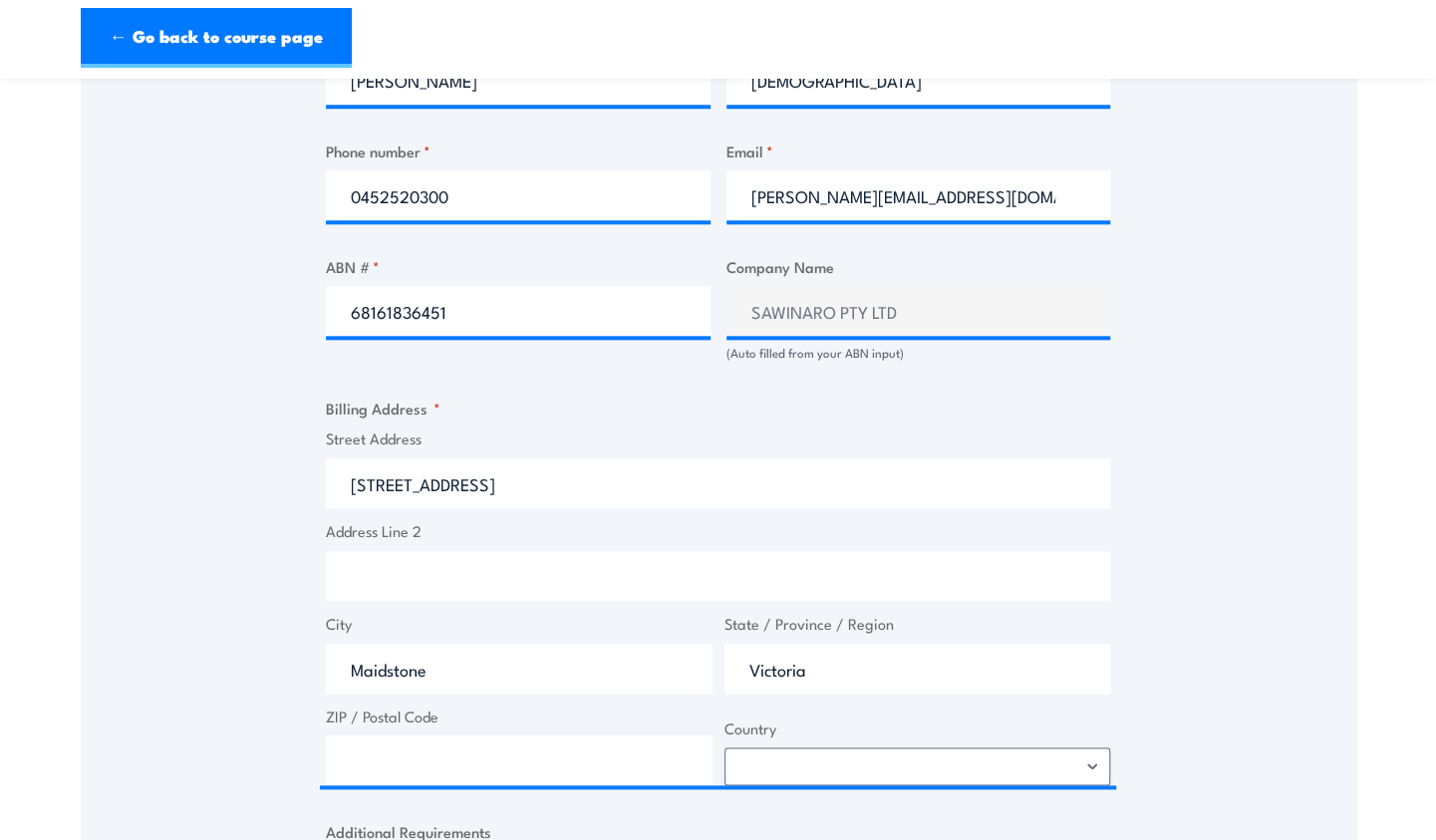 type on "3012" 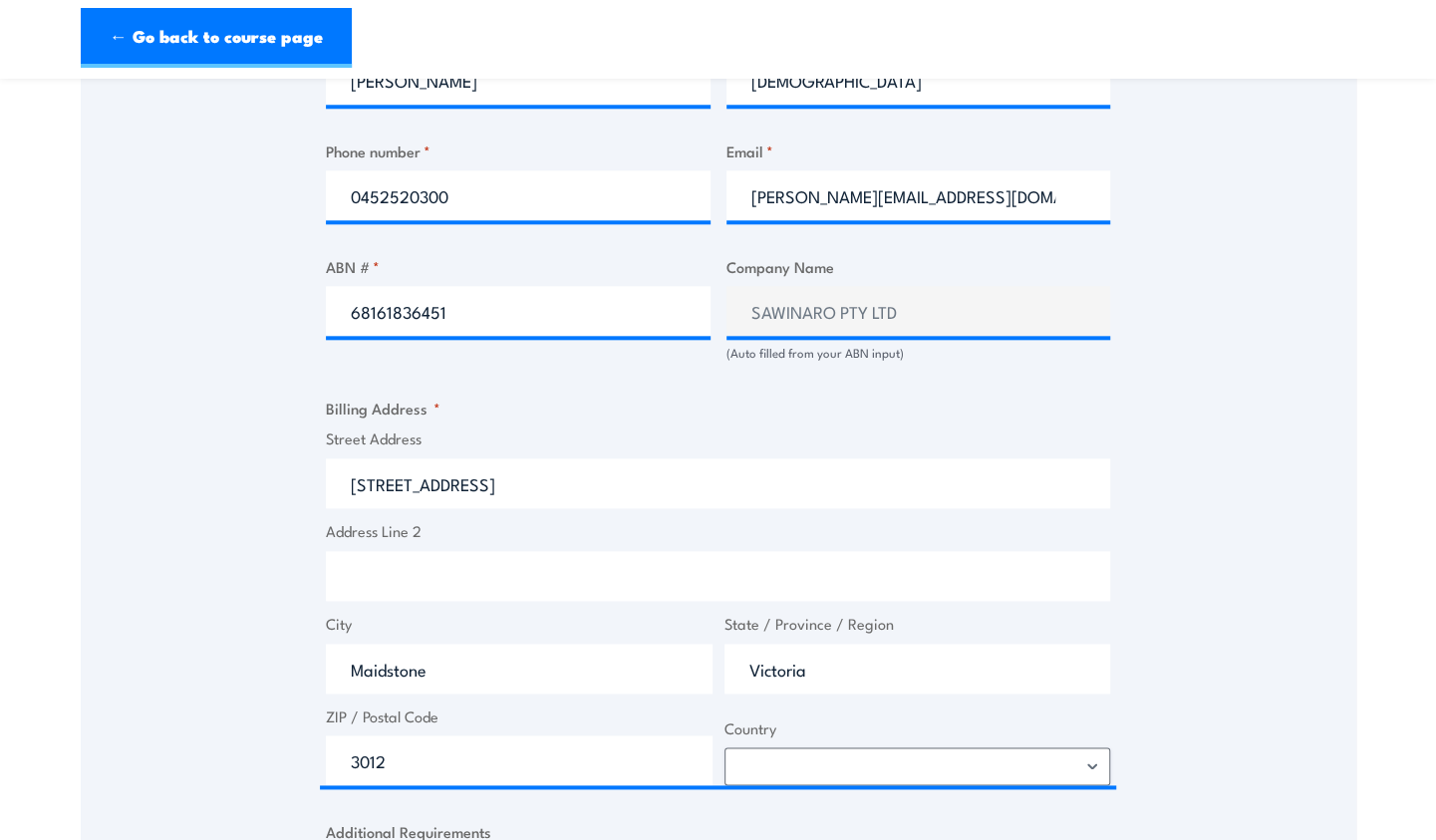 select on "Australia" 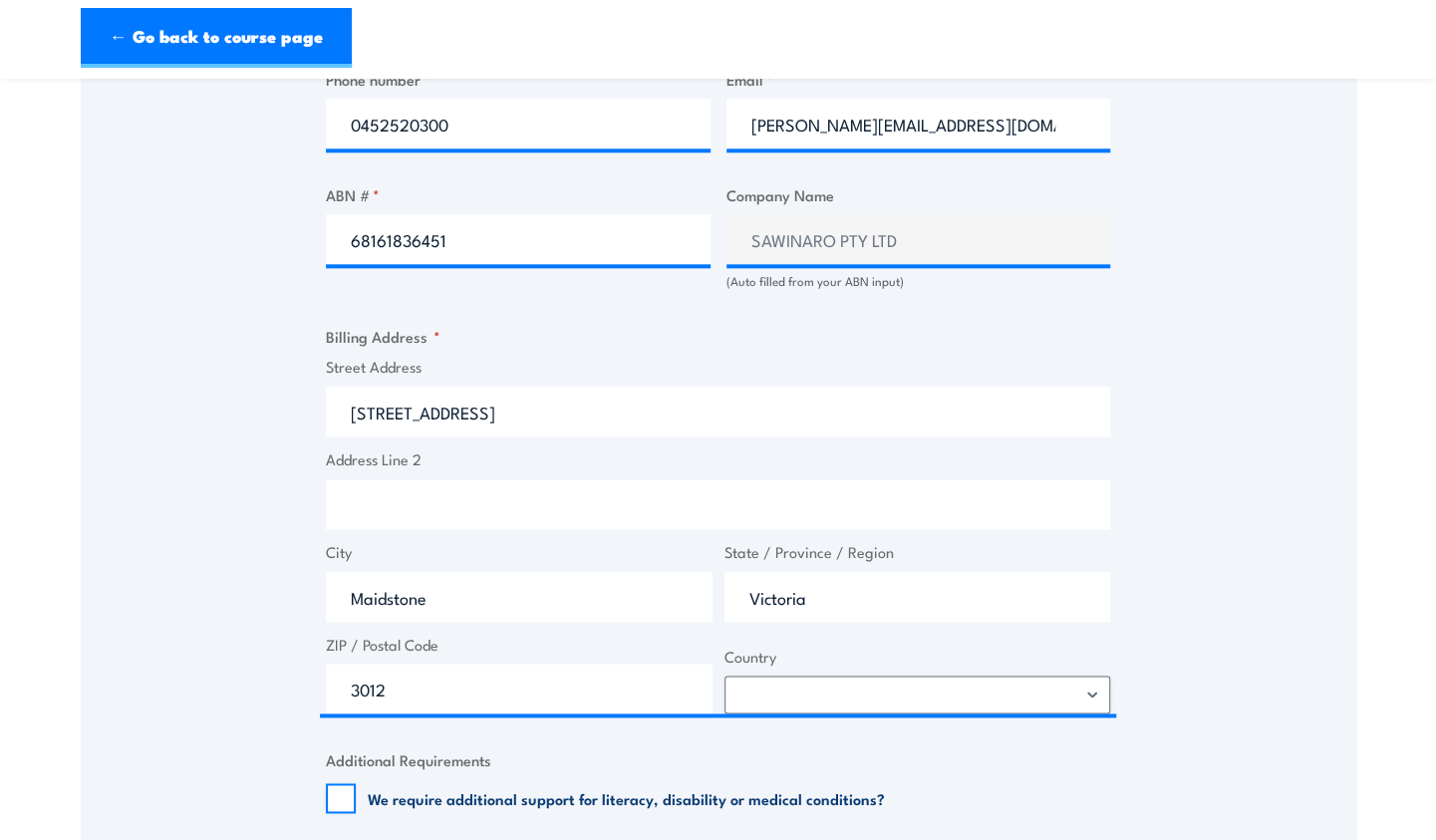 scroll, scrollTop: 1096, scrollLeft: 0, axis: vertical 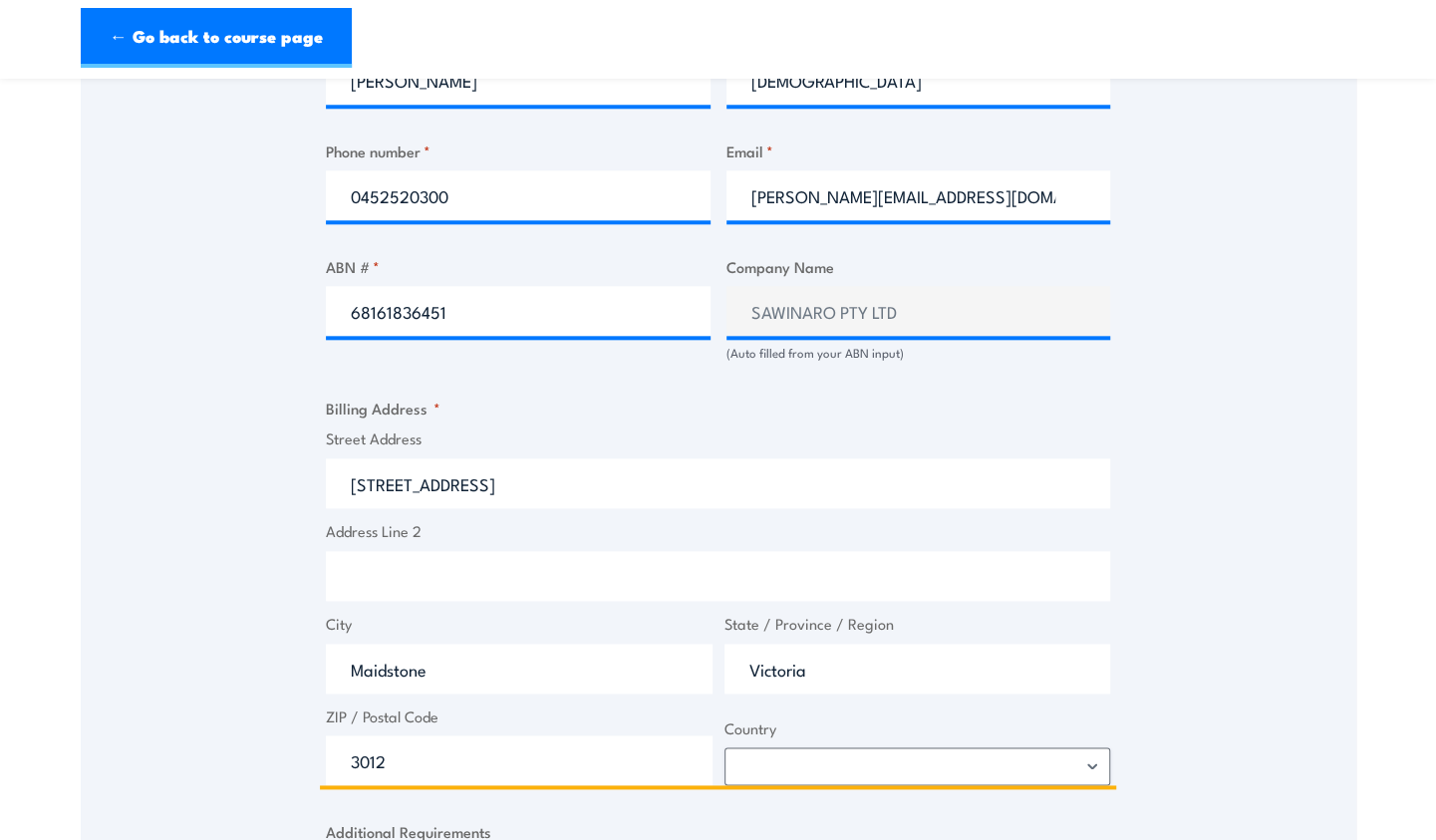 drag, startPoint x: 345, startPoint y: 482, endPoint x: 335, endPoint y: 480, distance: 10.198039 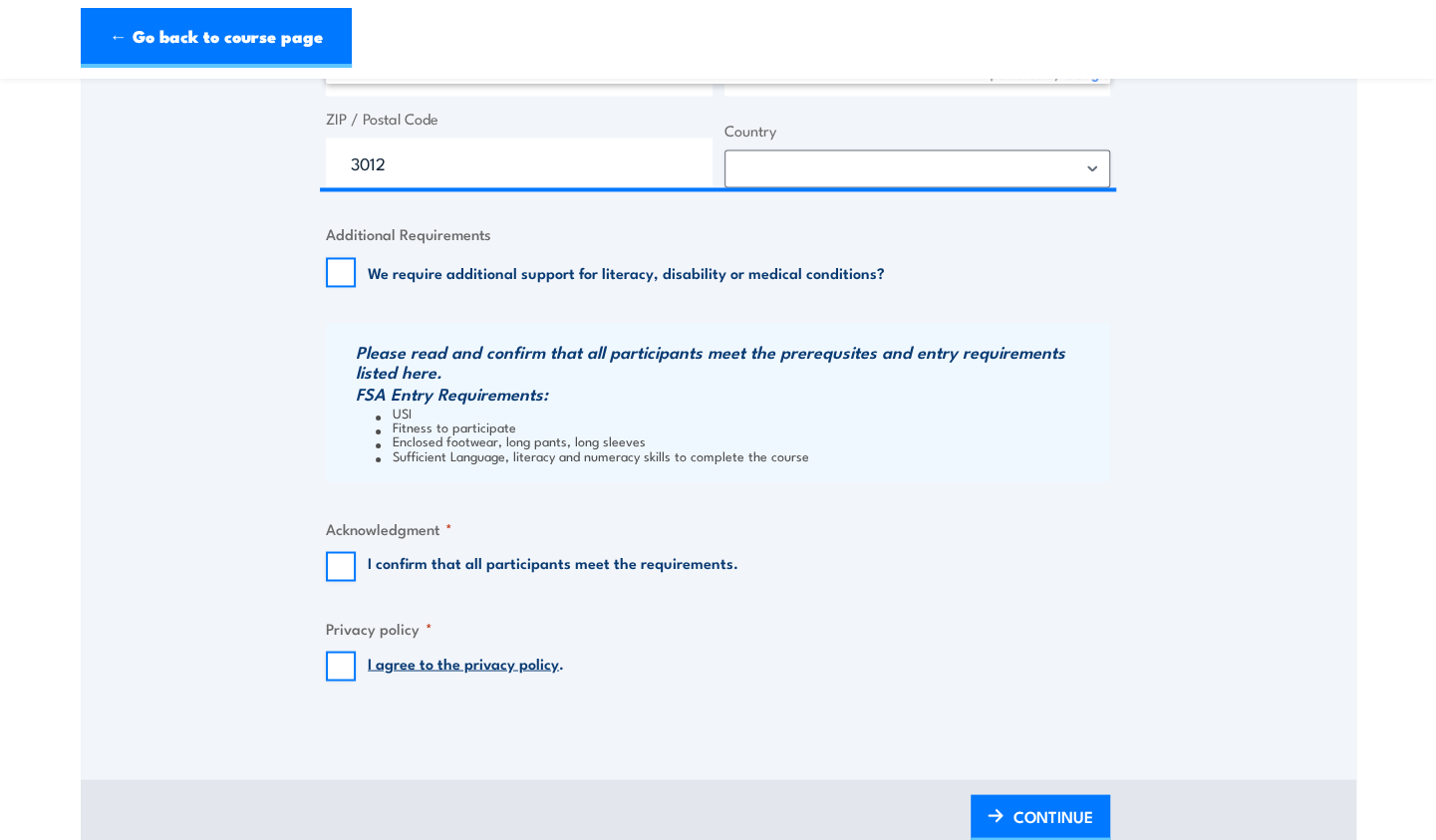 click on "Speak to a specialist
CALL  1300 885 530
CALL  1300 885 530
" * " indicates required fields
1 Billing Details 2 Participants 3 Payment
Billing details I am enroling as: *
An individual (I am paying for this myself)
A corporate customer paying with a credit card
*" at bounding box center (718, -313) 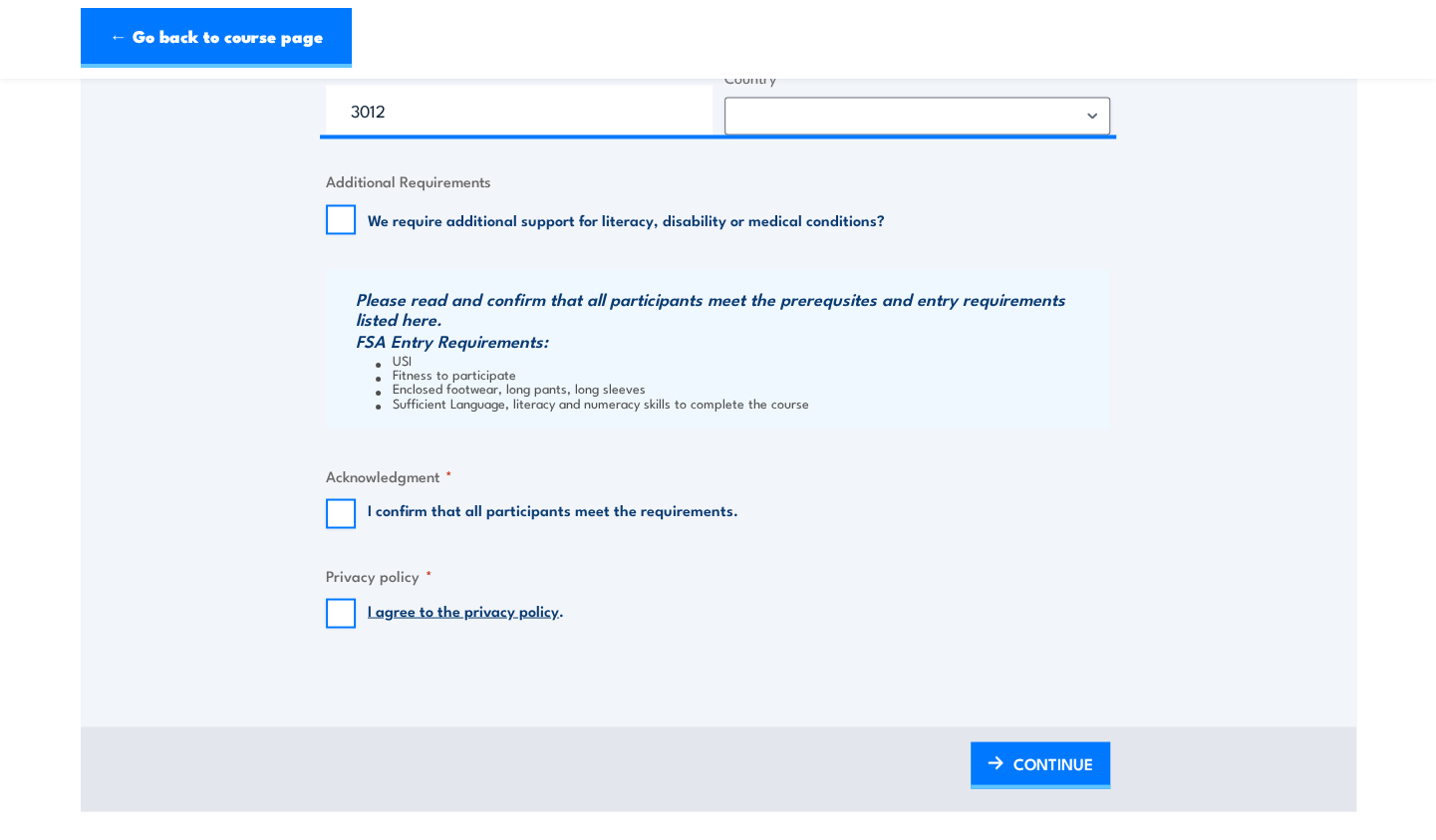 scroll, scrollTop: 1794, scrollLeft: 0, axis: vertical 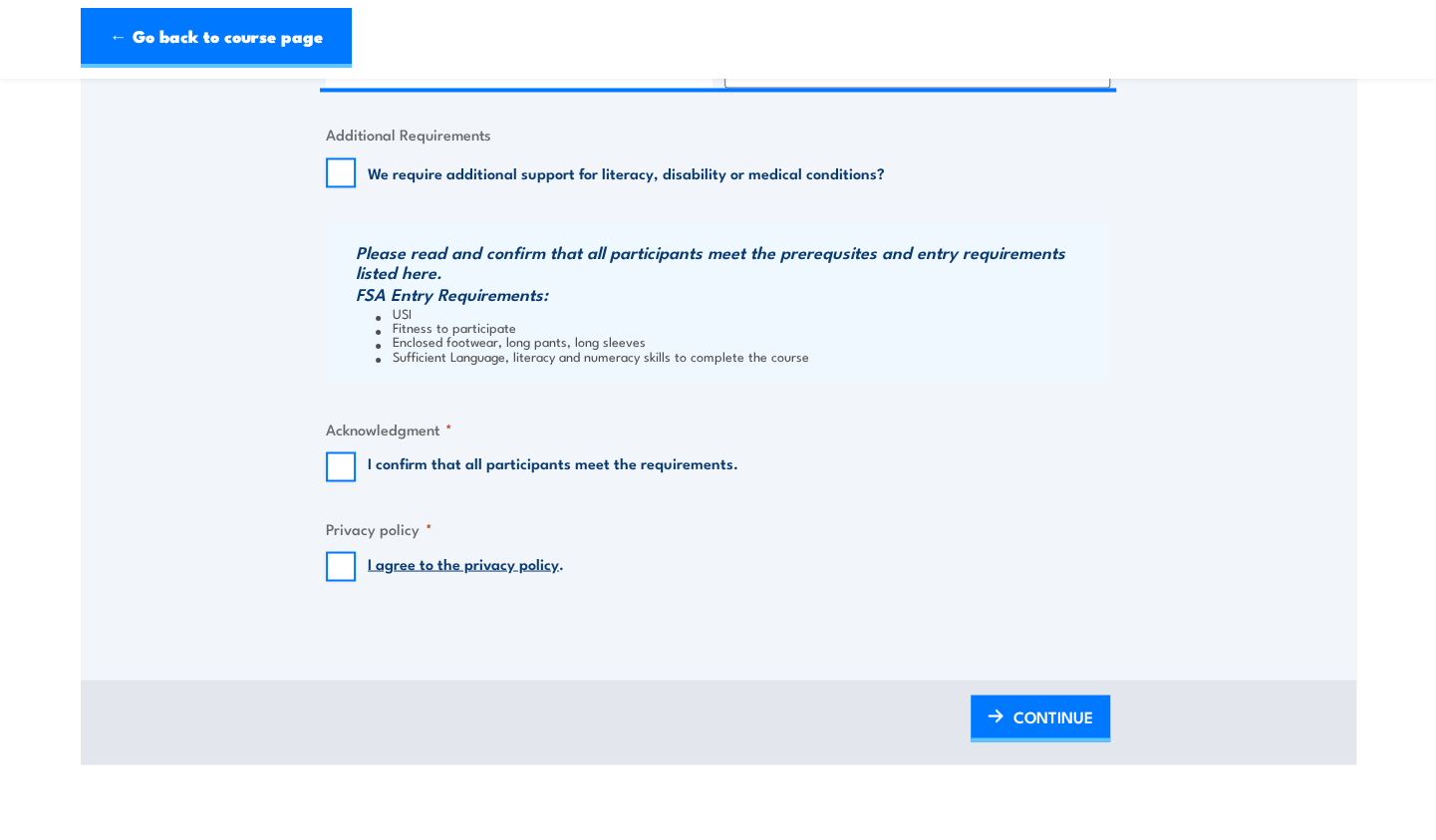 click on "I confirm that all participants meet the requirements." at bounding box center (532, 466) 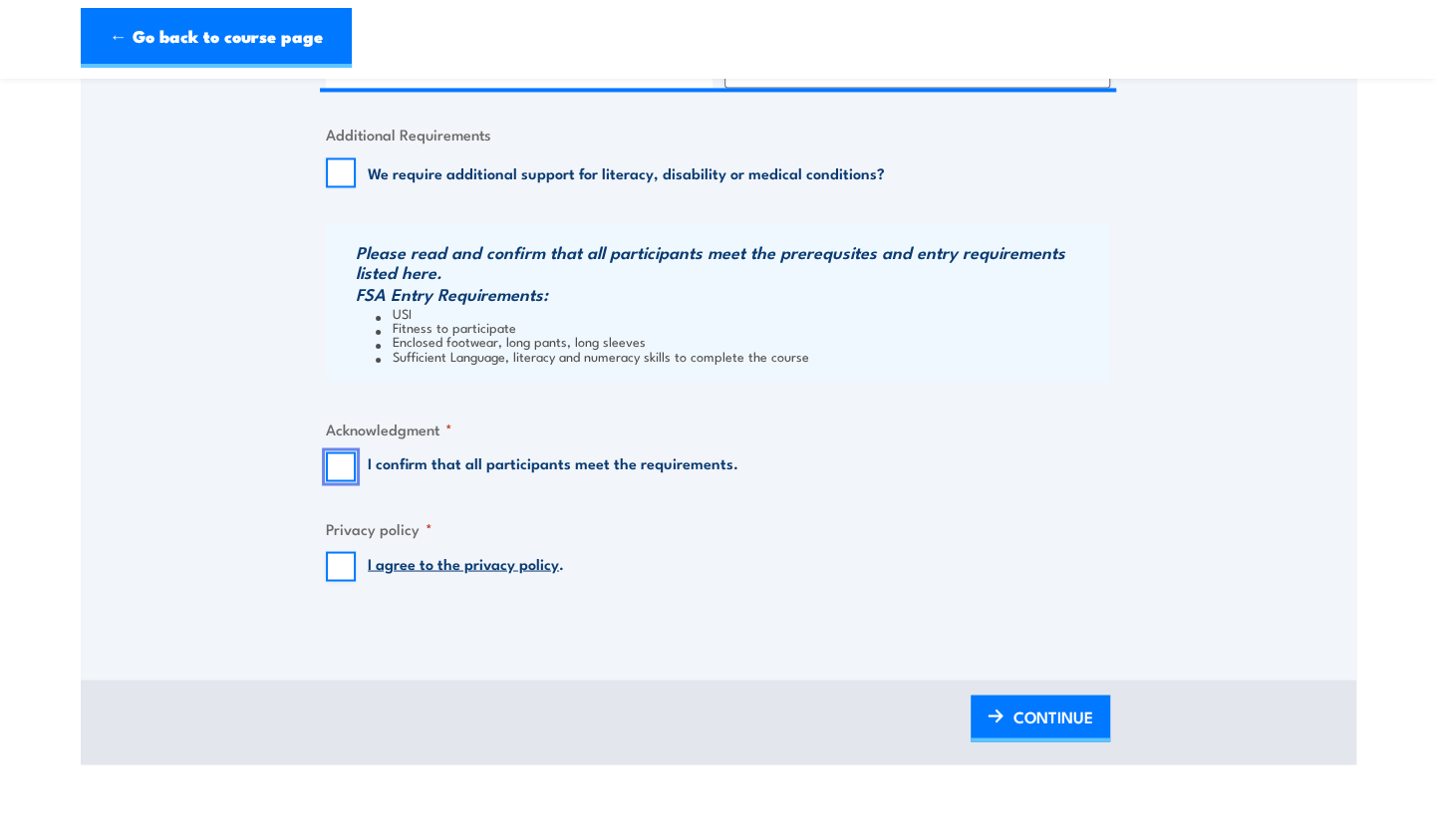 click on "I confirm that all participants meet the requirements." at bounding box center [341, 466] 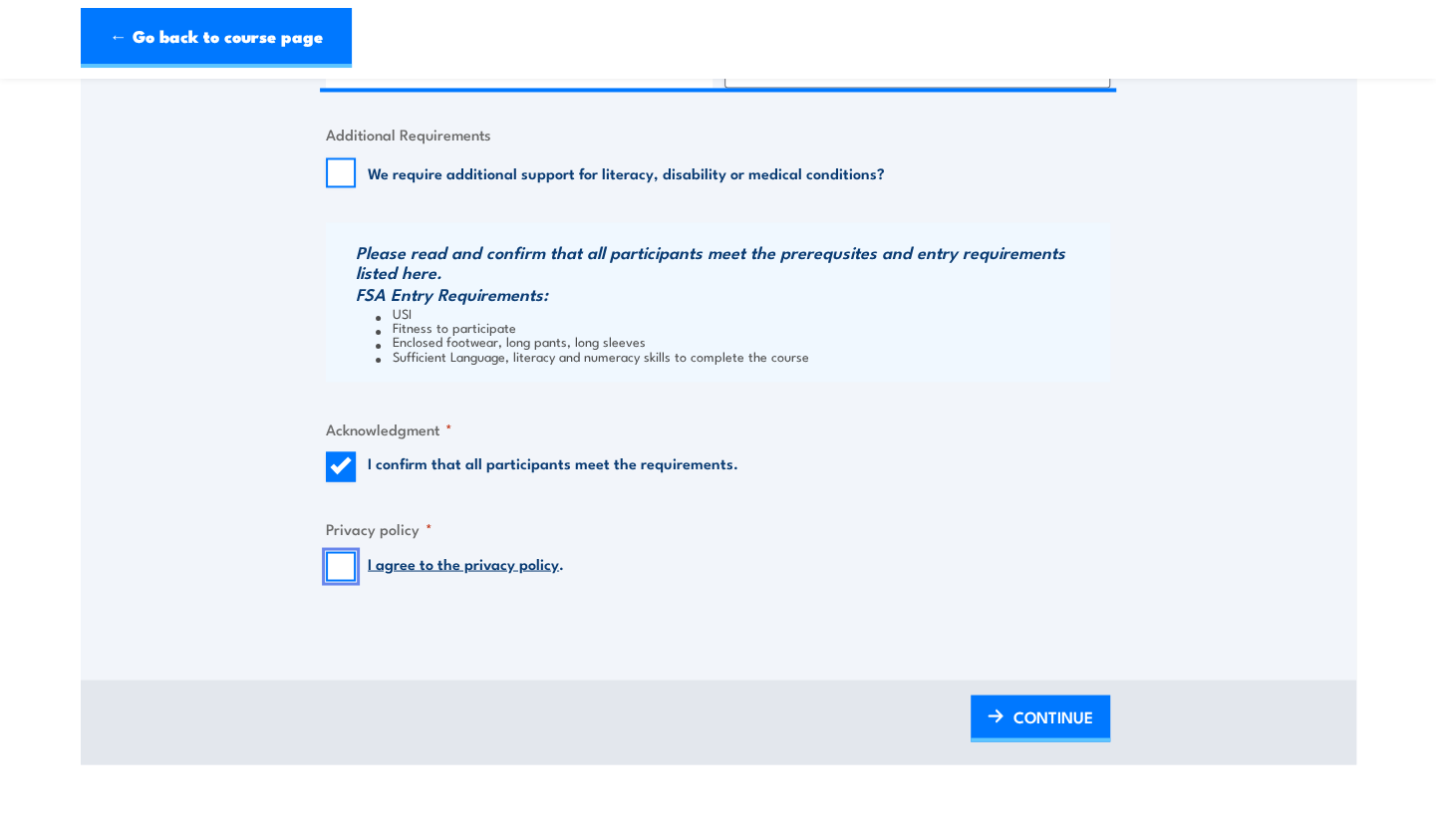click on "I agree to the privacy policy ." at bounding box center (341, 566) 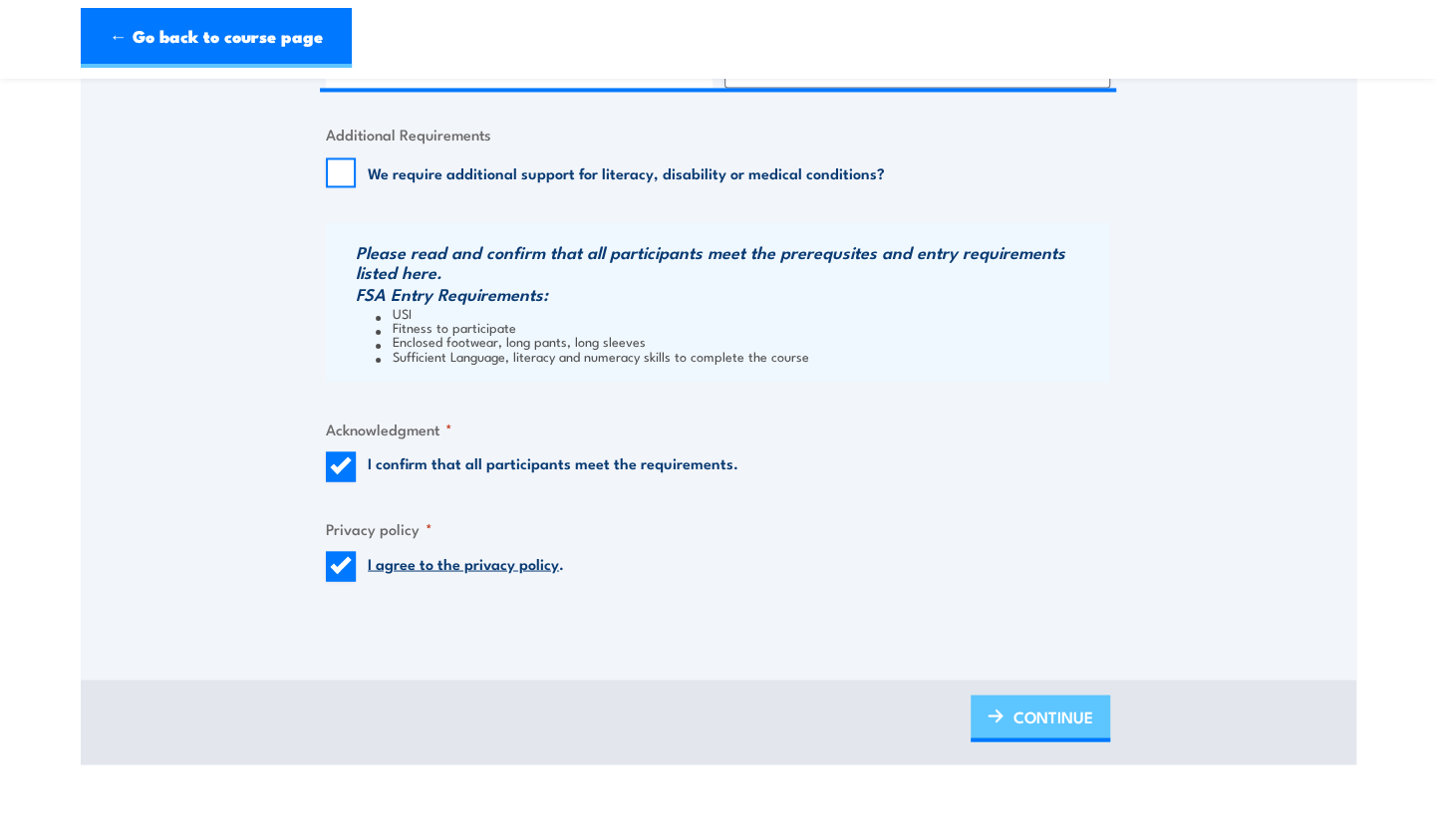 click on "CONTINUE" at bounding box center [1053, 715] 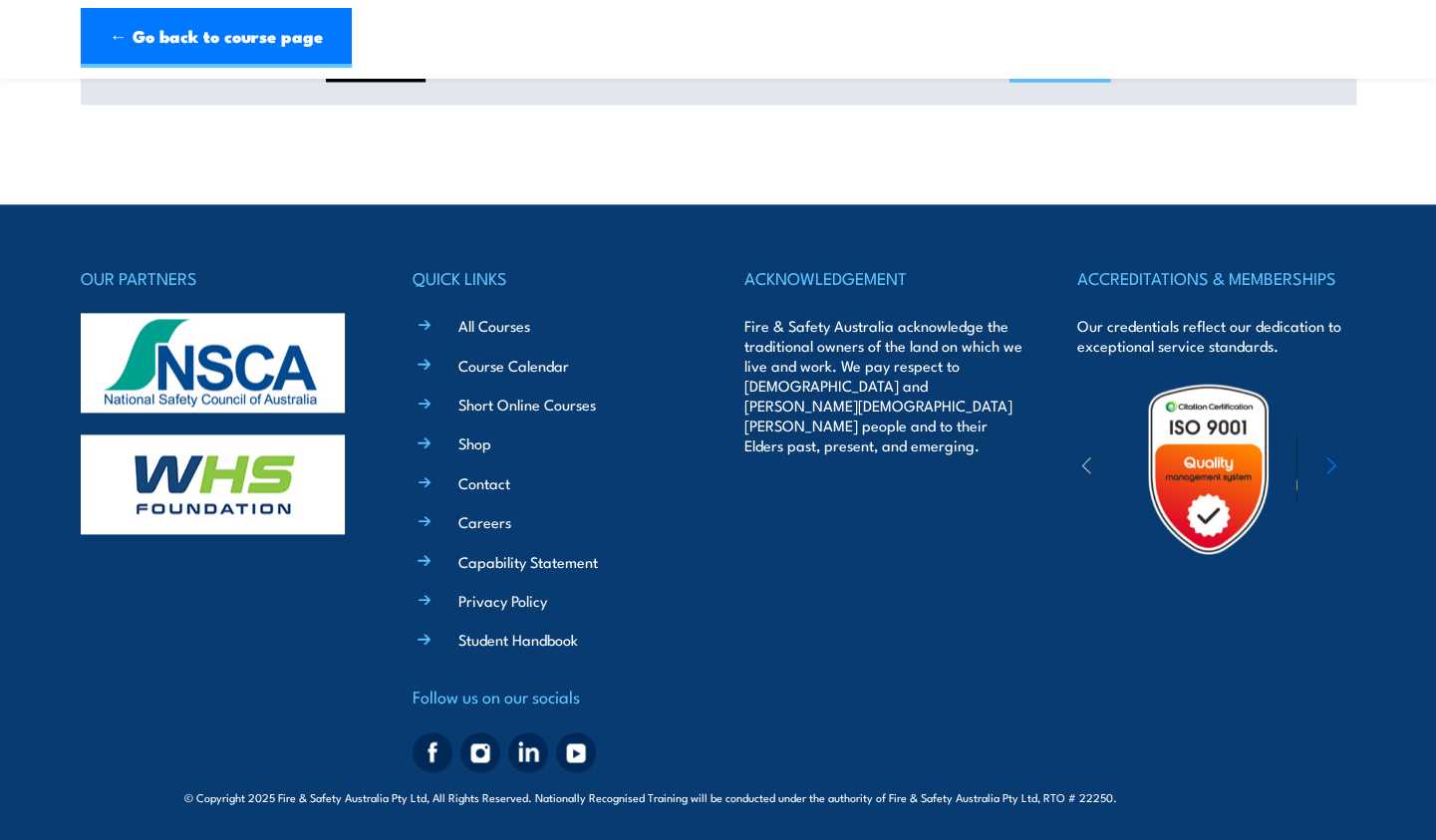 scroll, scrollTop: 1317, scrollLeft: 0, axis: vertical 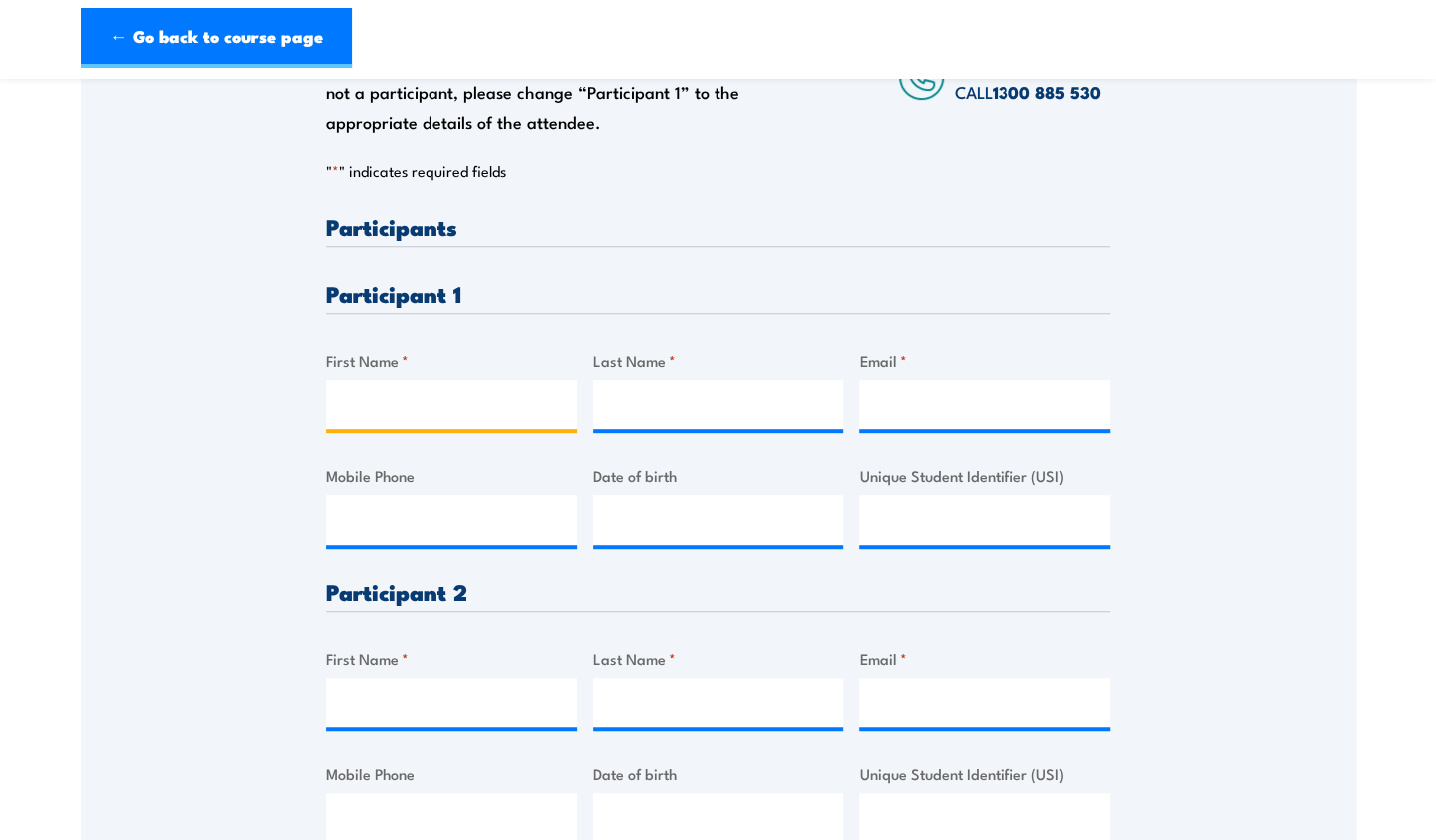 click on "First Name *" at bounding box center [451, 405] 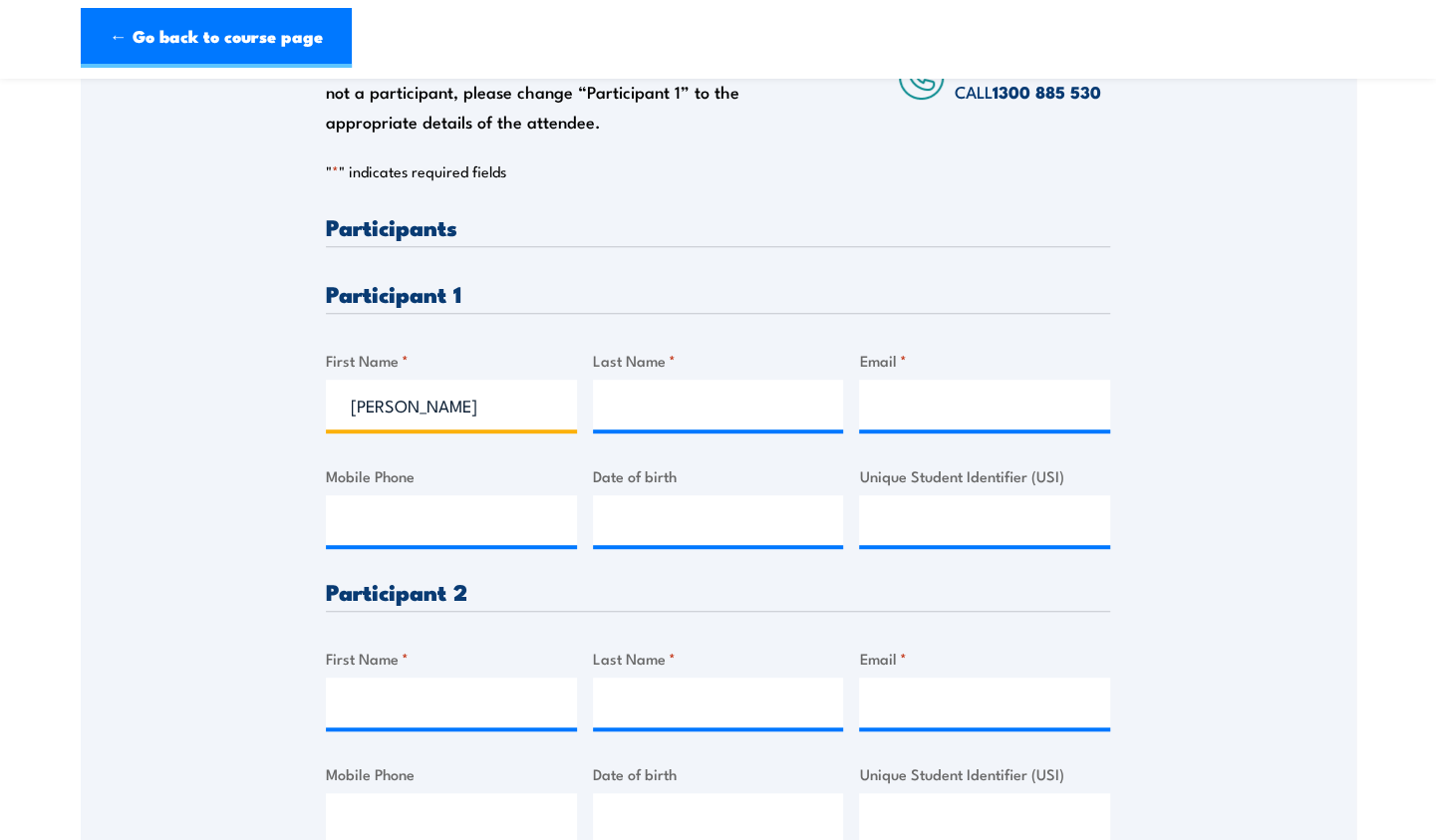 type on "Jason" 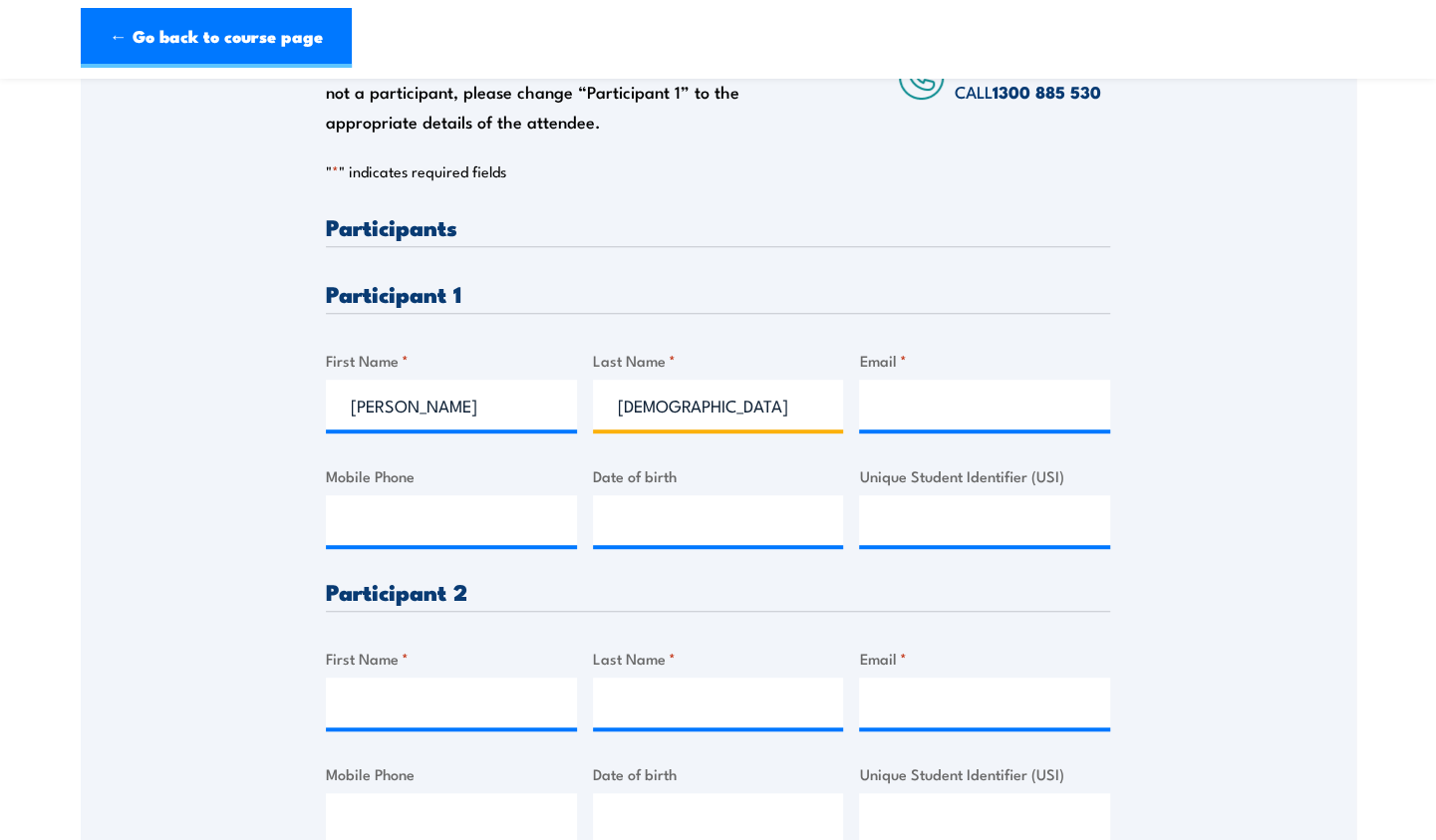 type on "Deo" 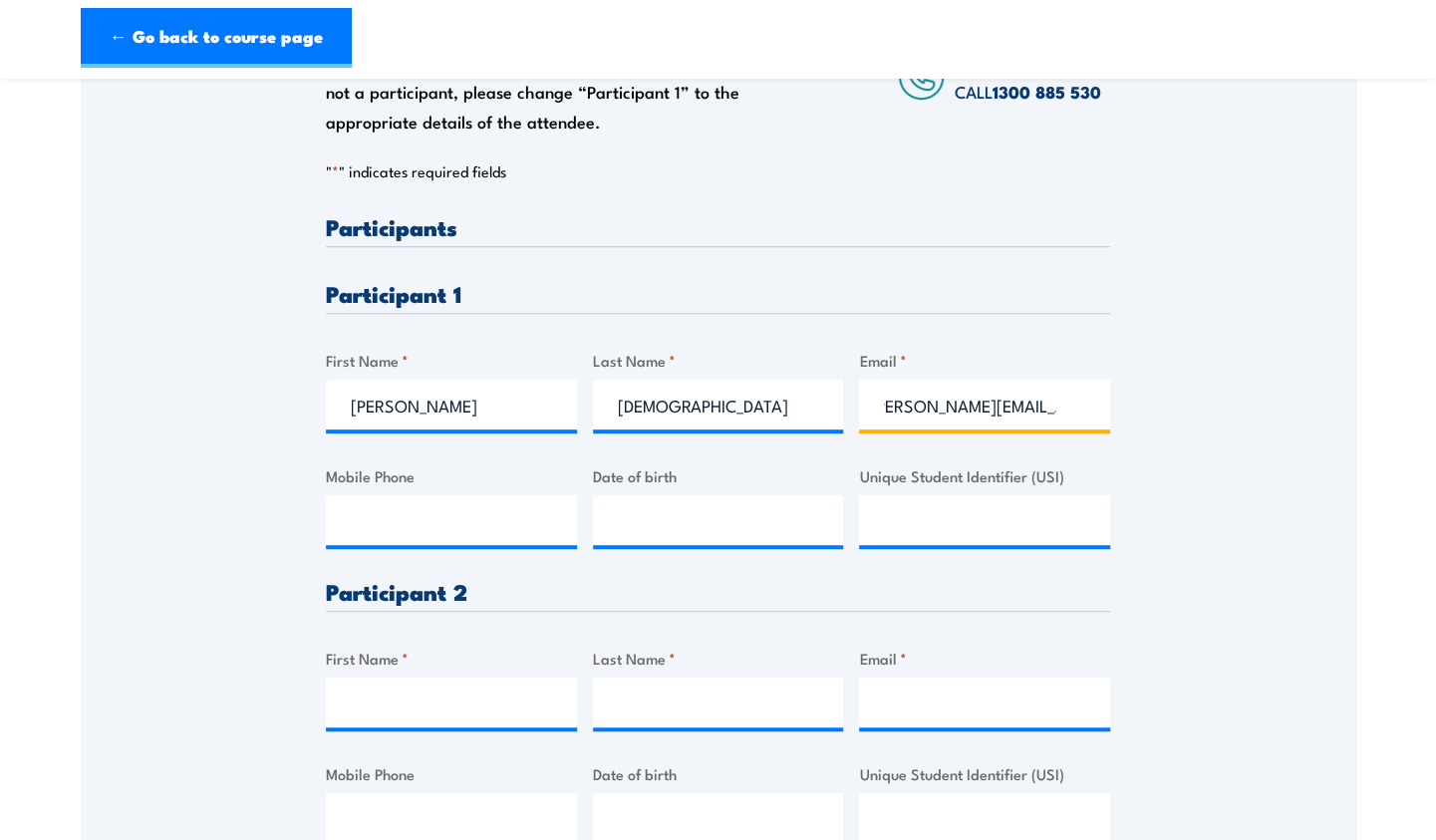 scroll, scrollTop: 0, scrollLeft: 24, axis: horizontal 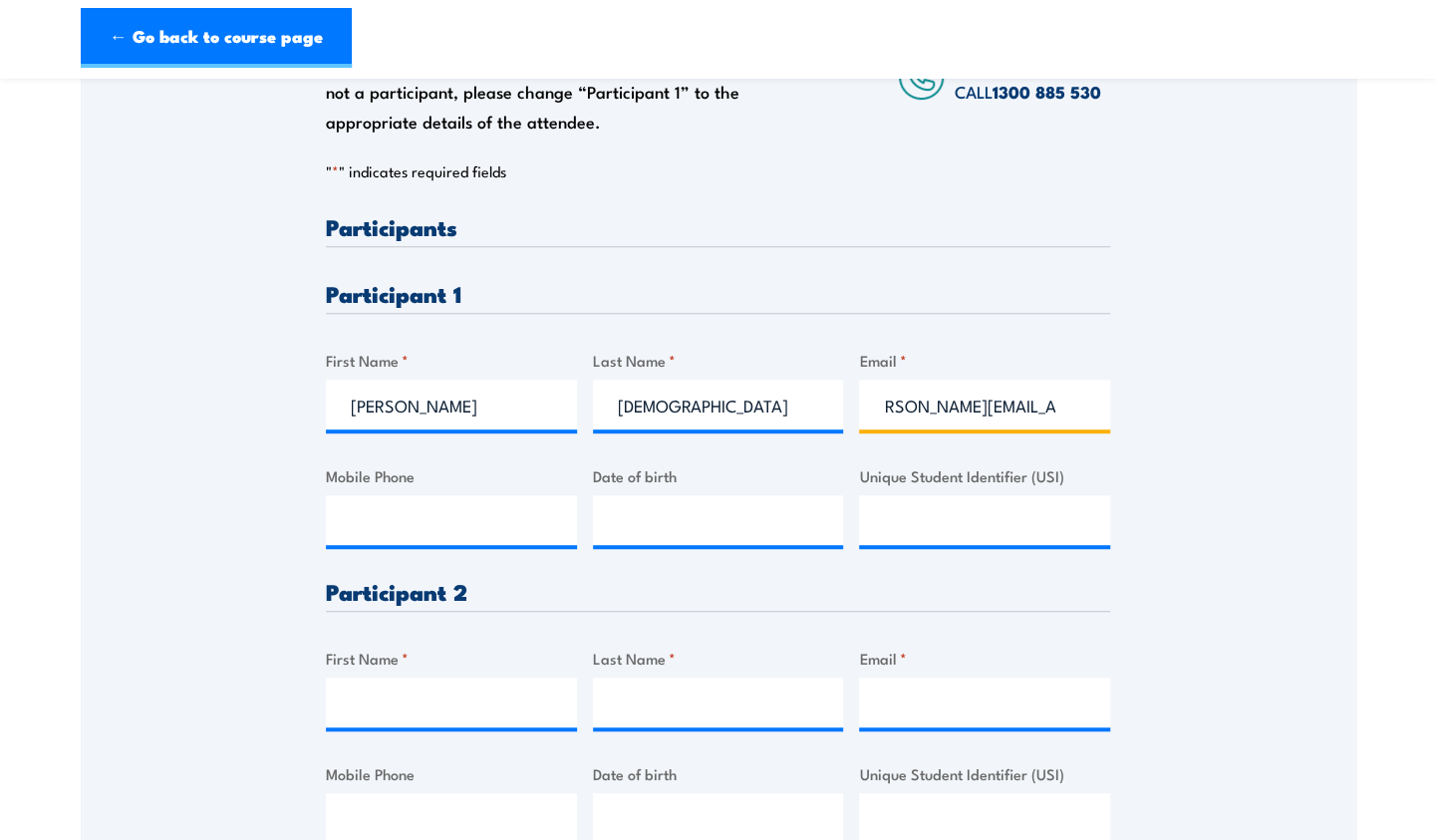 type on "jason.deo@dovida.com.au" 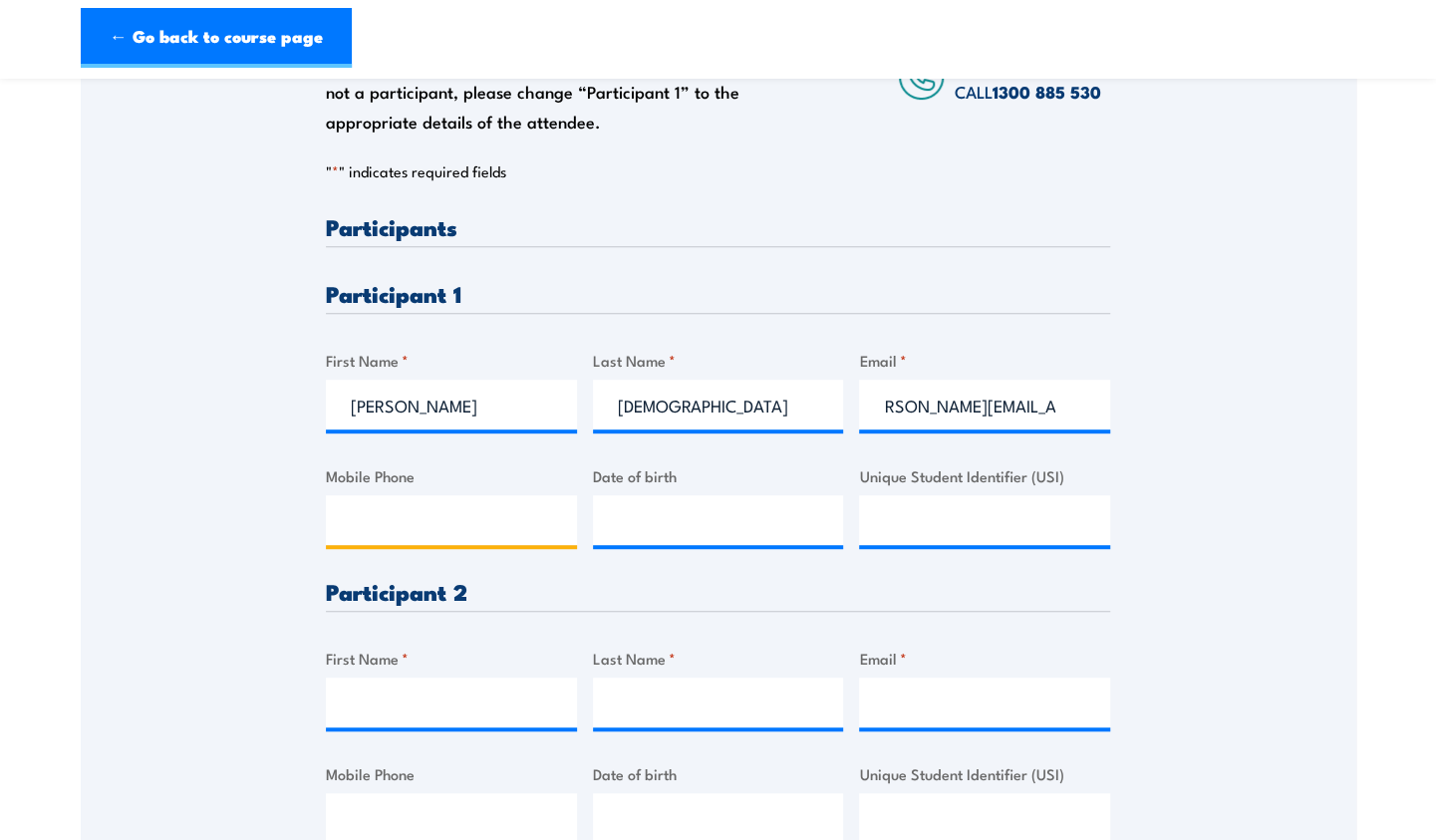 scroll, scrollTop: 0, scrollLeft: 0, axis: both 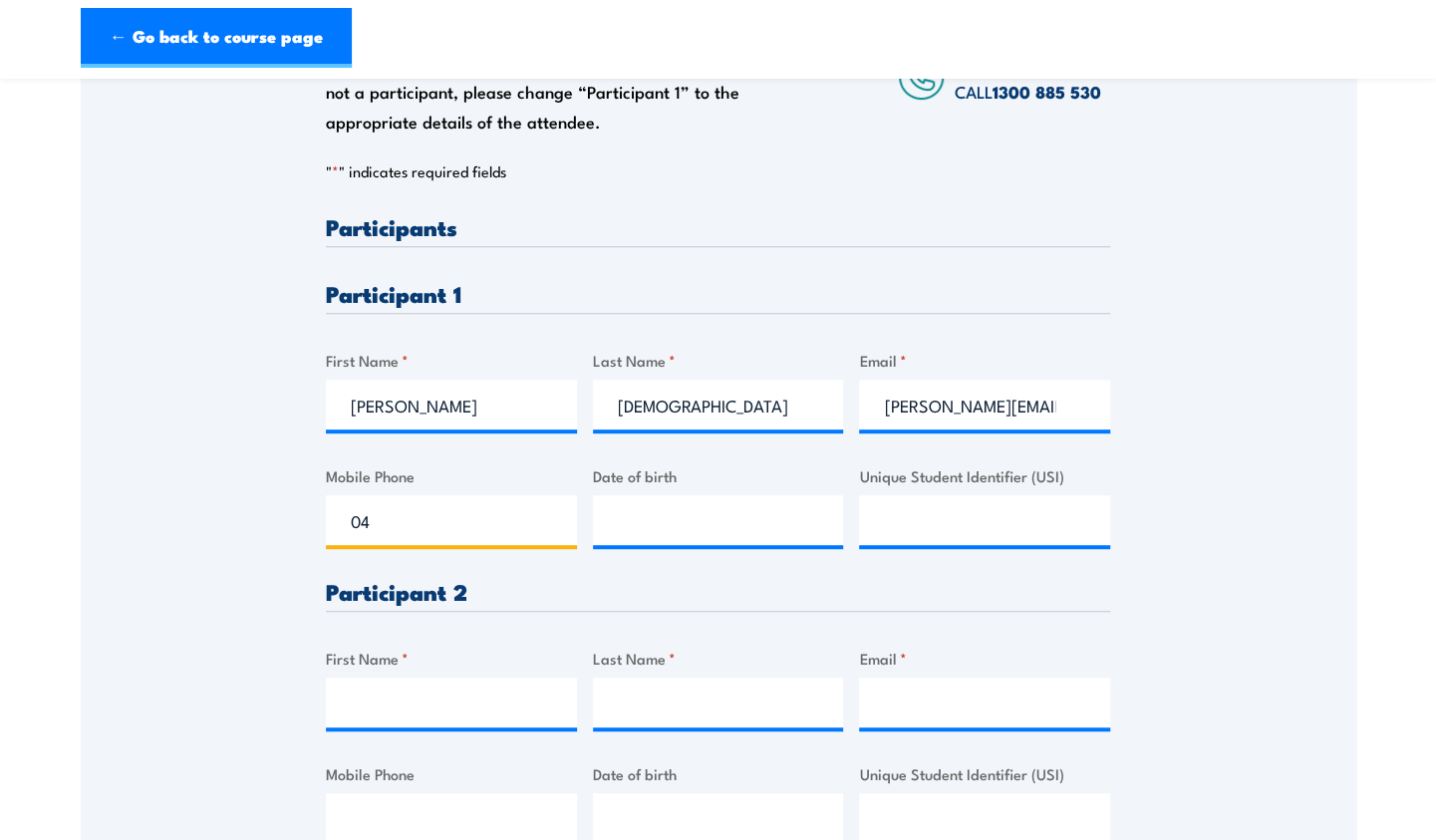 type on "0" 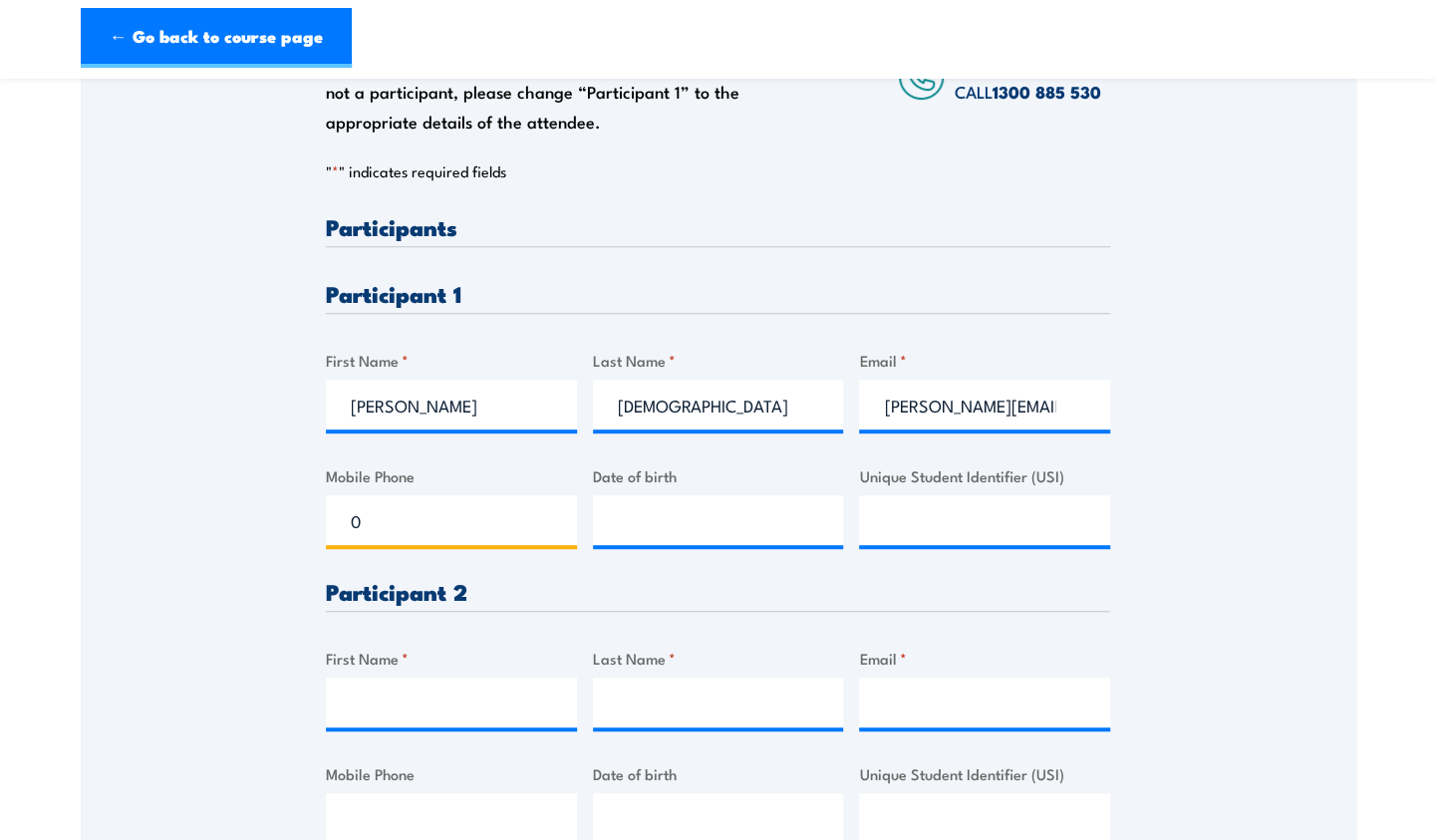 type 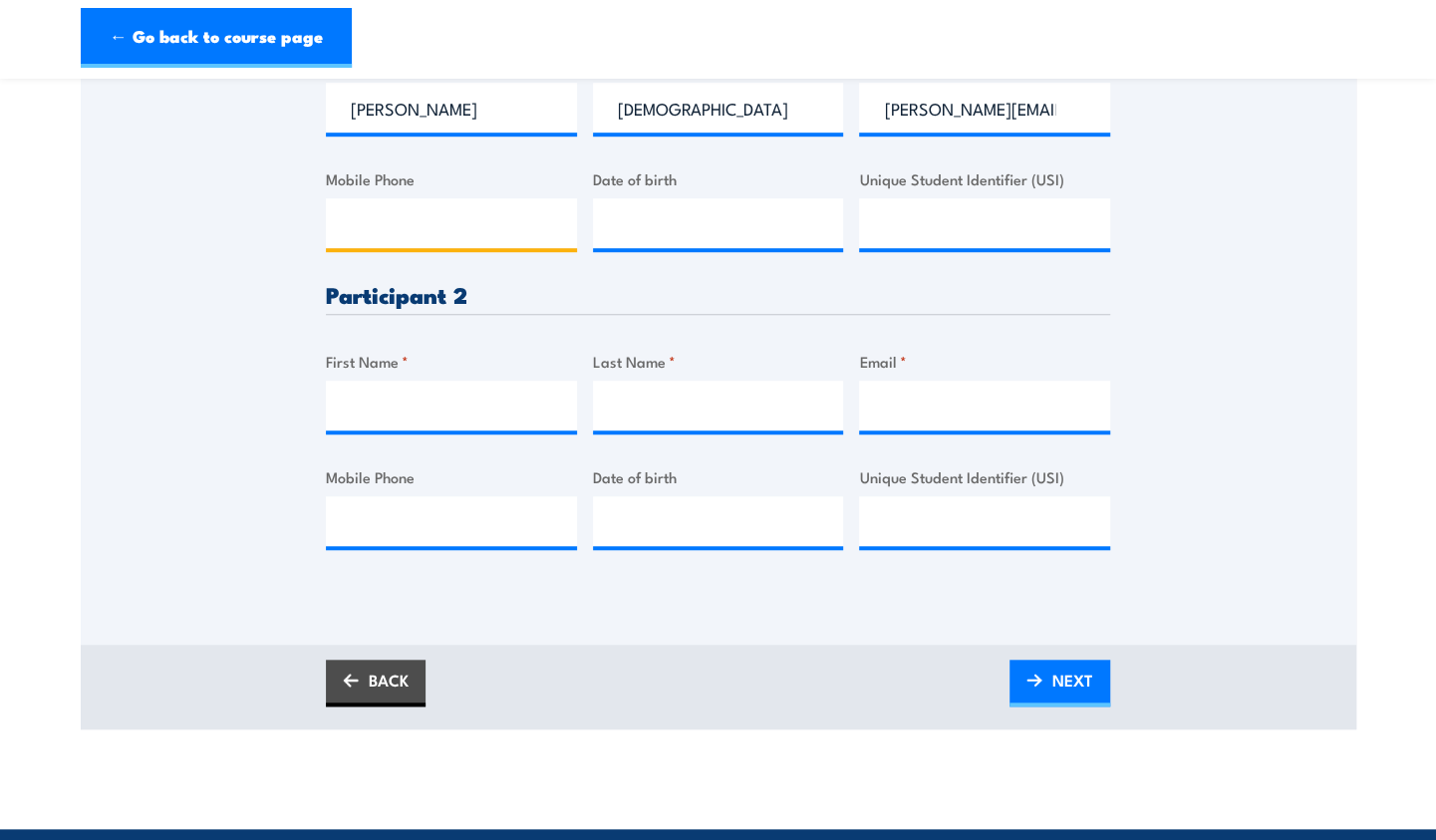 scroll, scrollTop: 698, scrollLeft: 0, axis: vertical 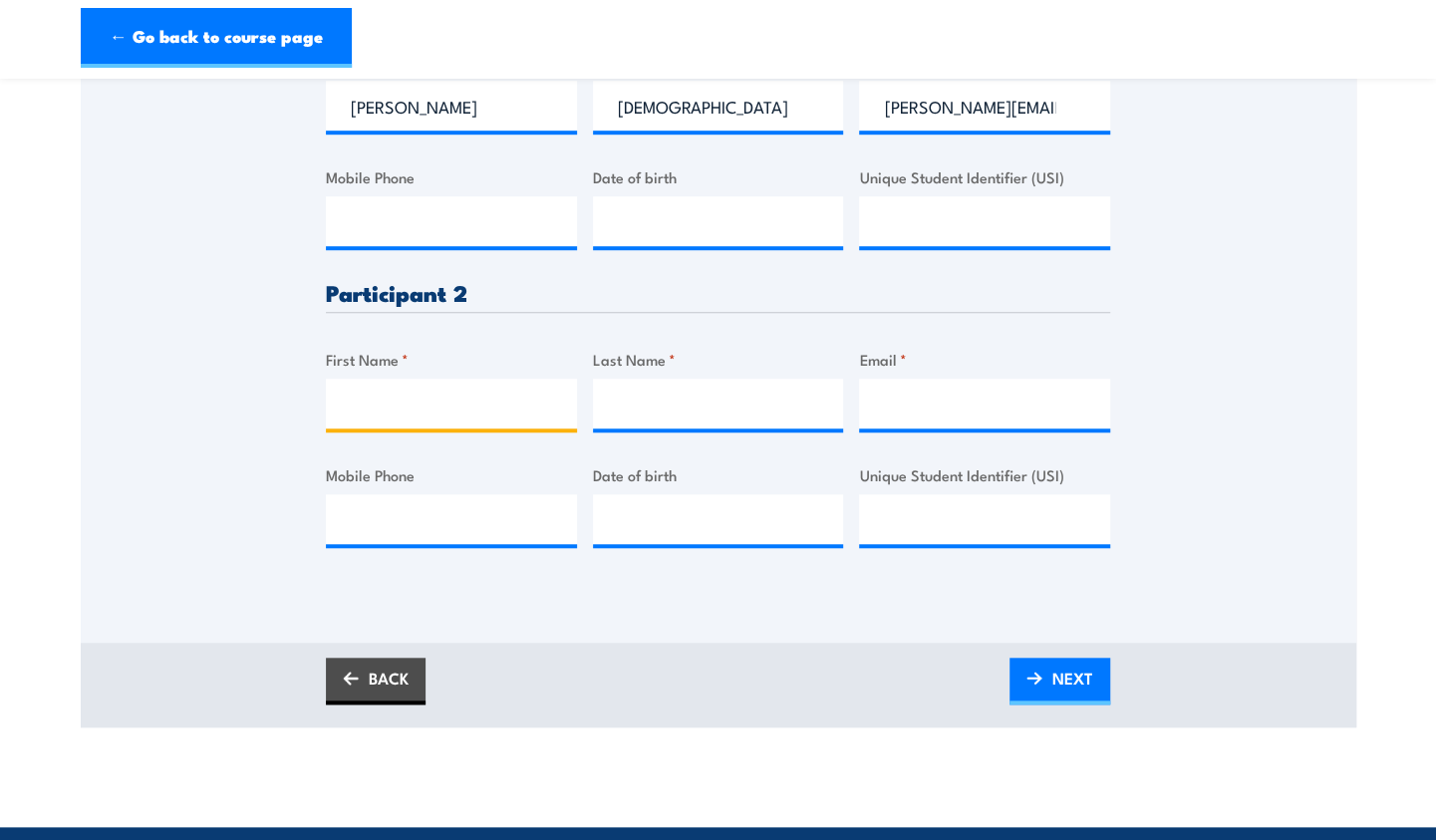 click on "First Name *" at bounding box center [451, 404] 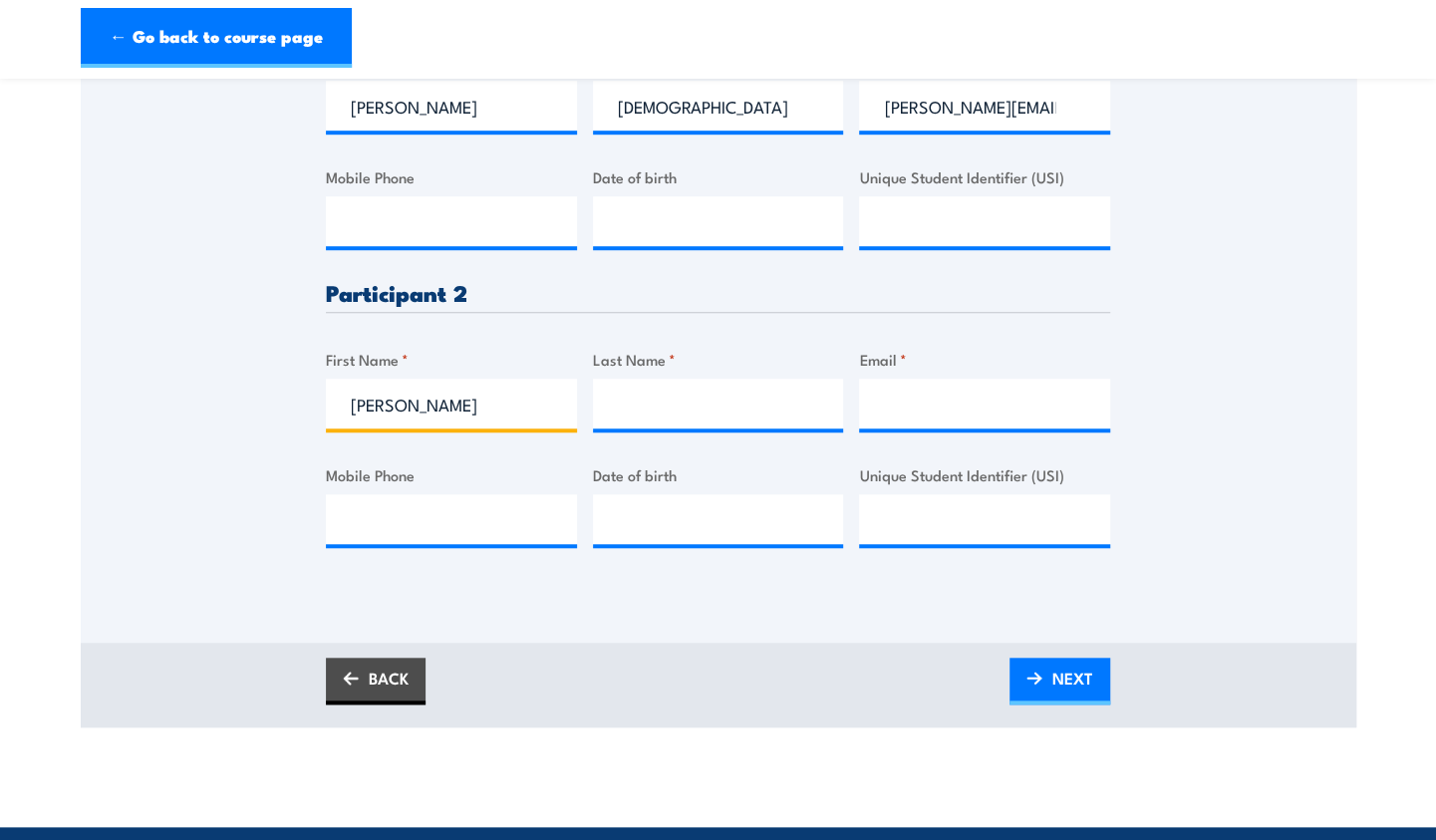 type on "Kim" 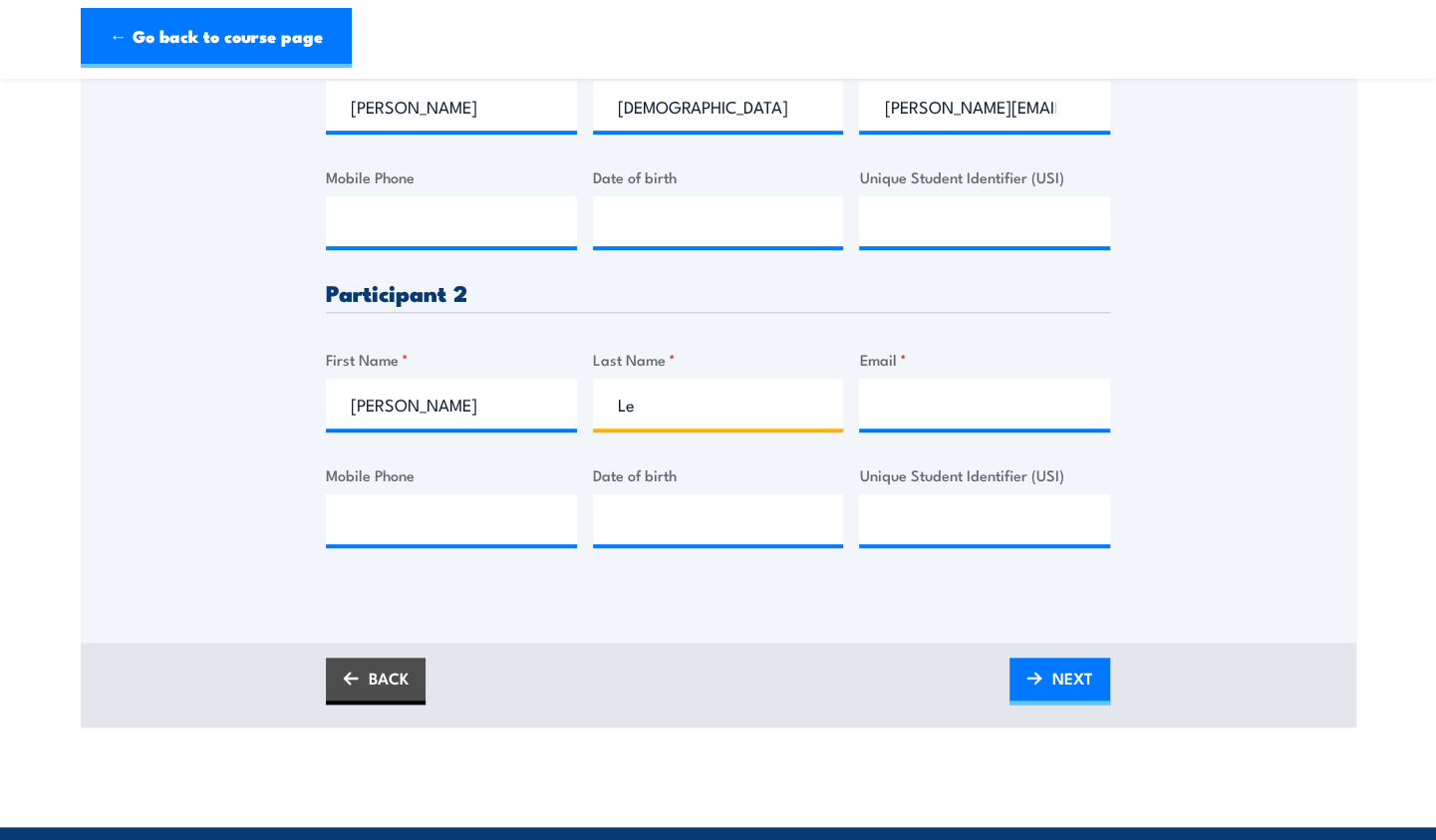 type on "Le" 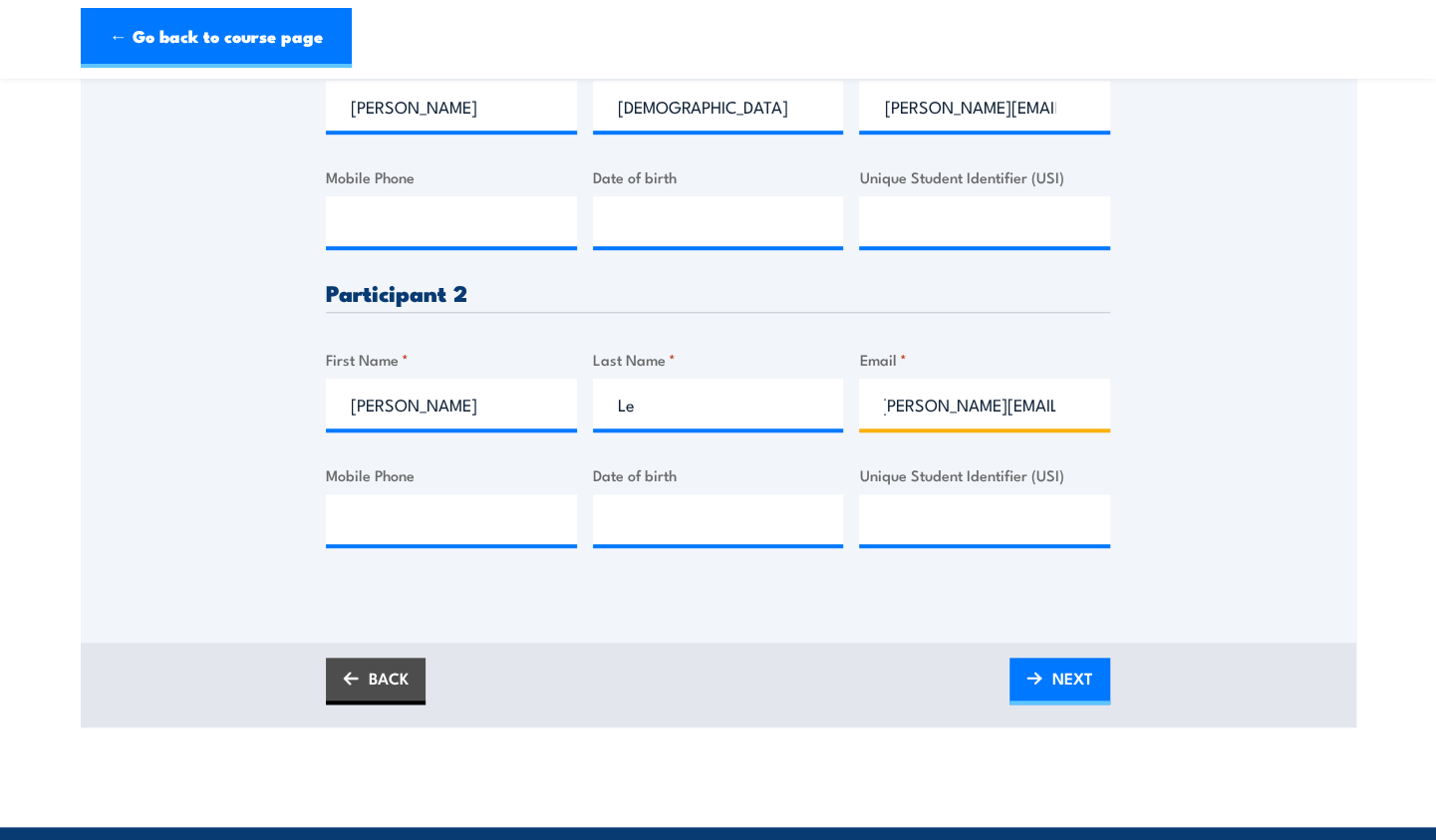 scroll, scrollTop: 0, scrollLeft: 0, axis: both 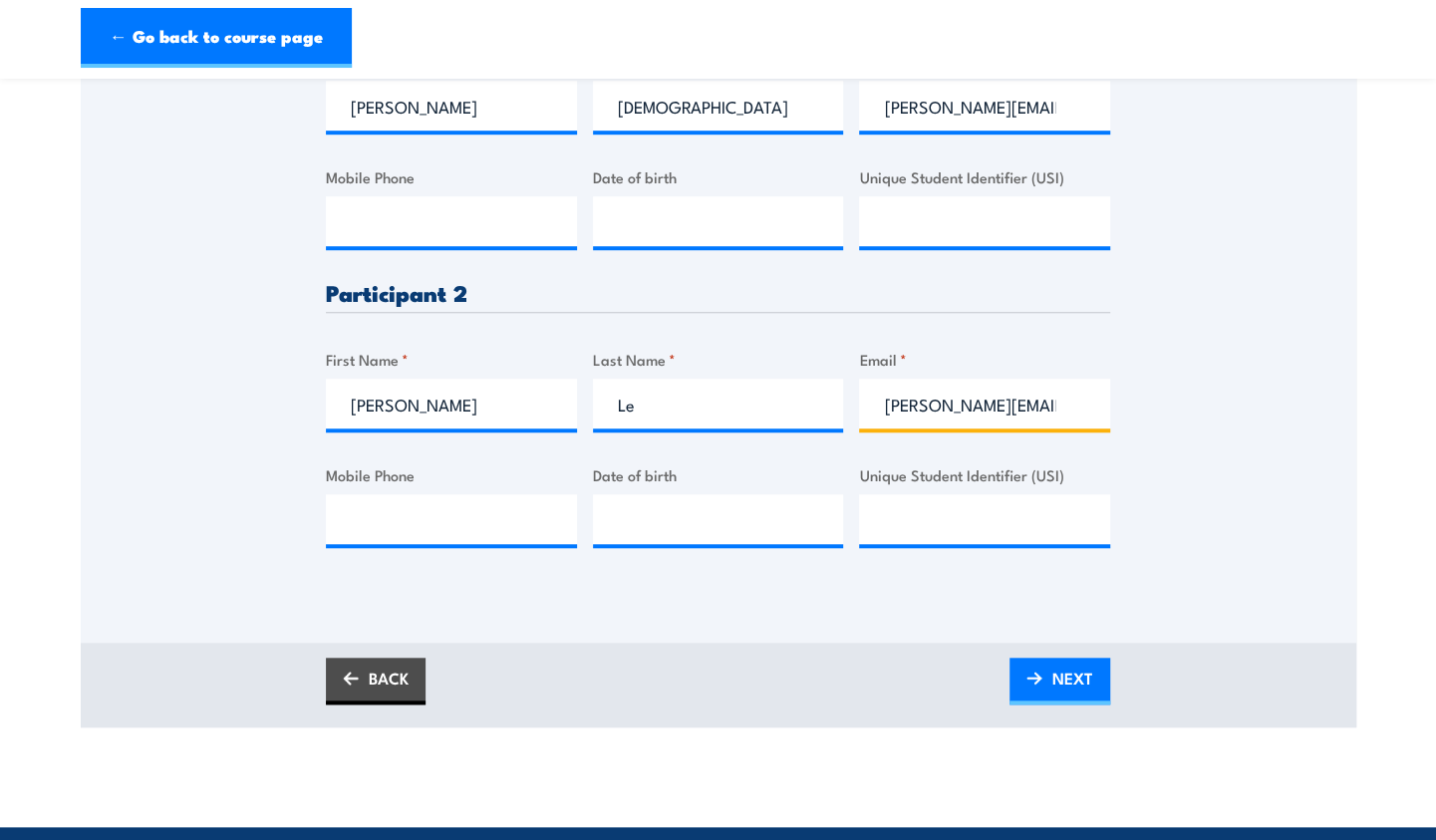 type on "kim.le@dovida.com.au" 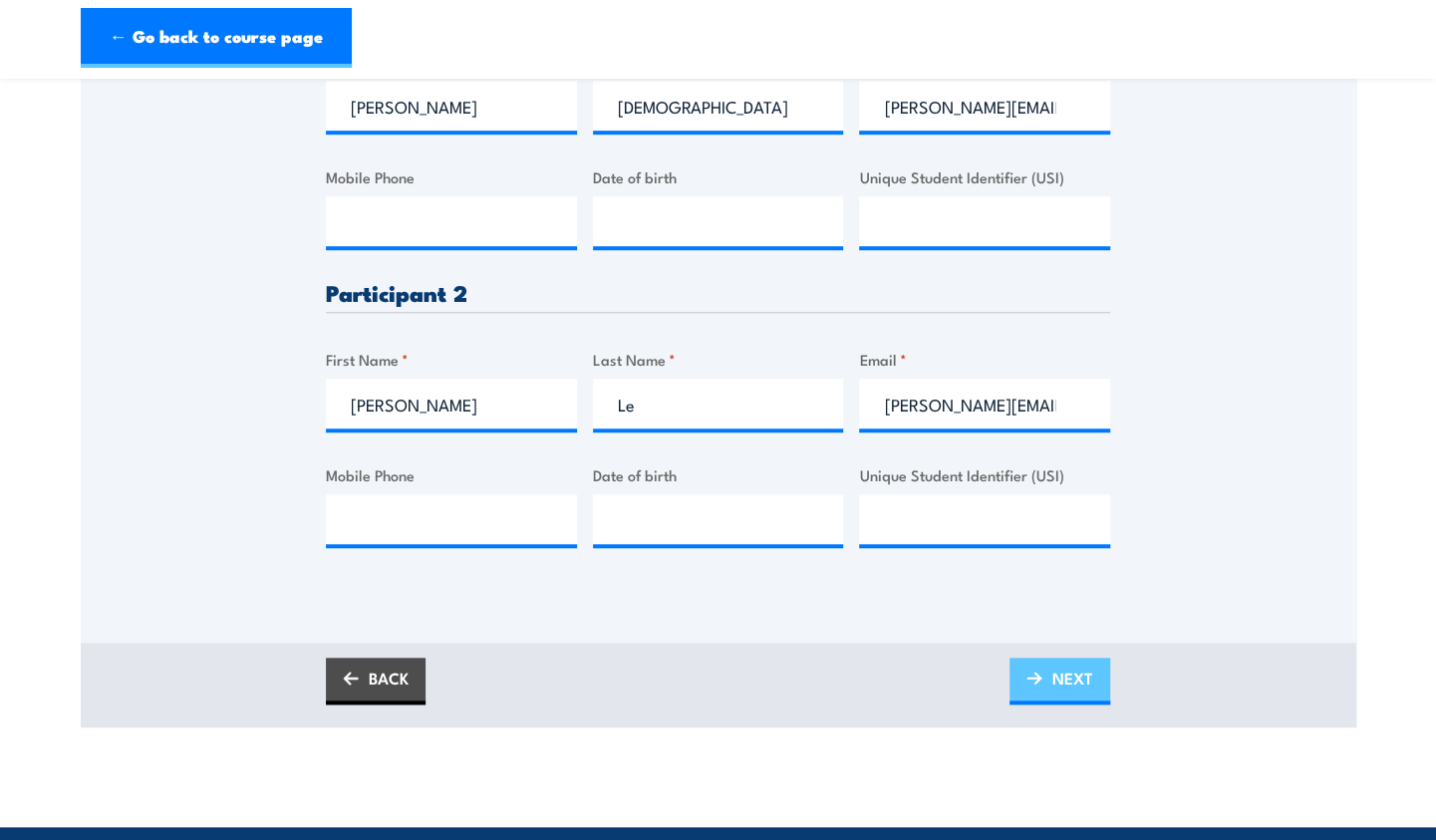 click at bounding box center [1034, 679] 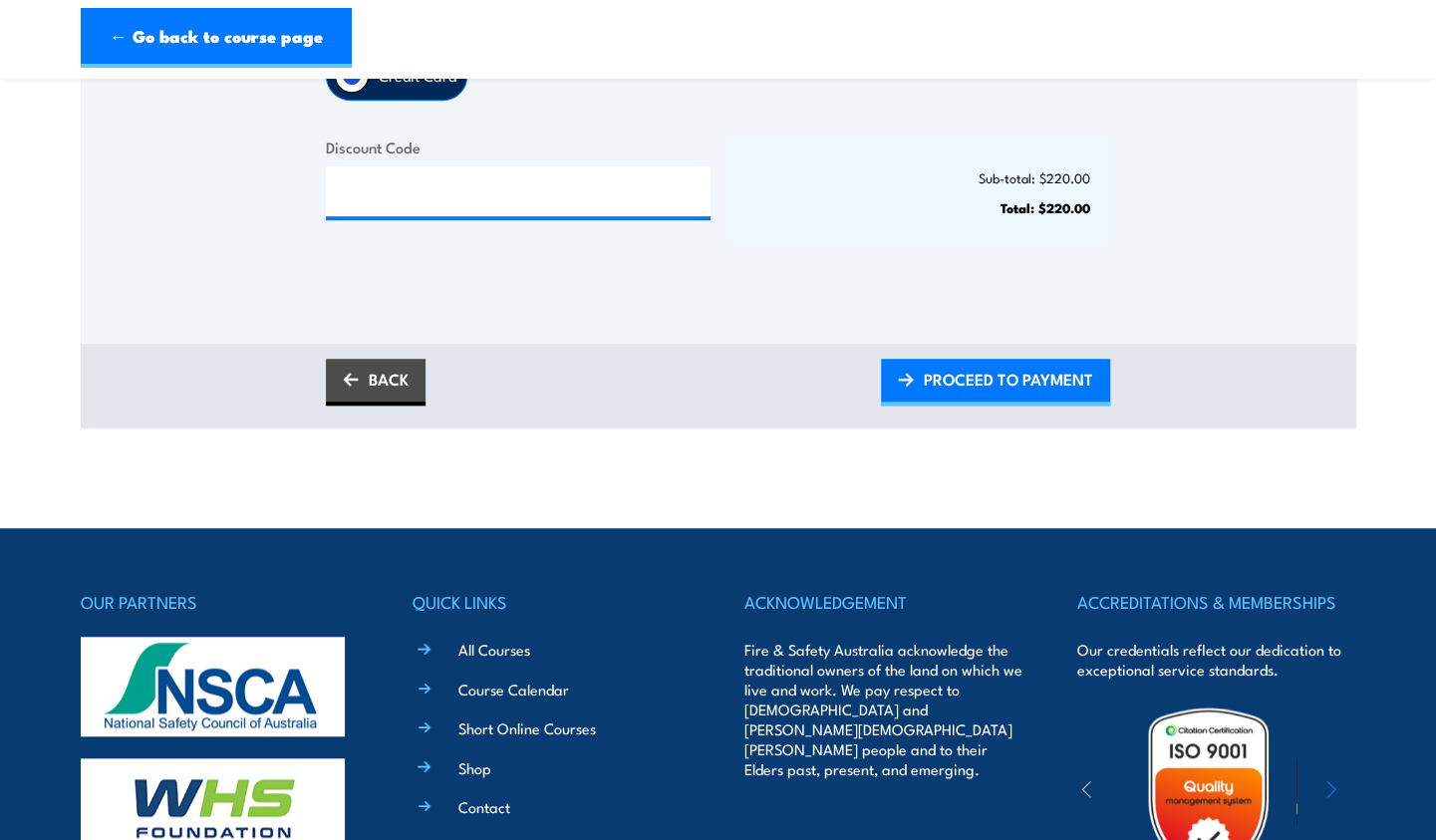scroll, scrollTop: 0, scrollLeft: 0, axis: both 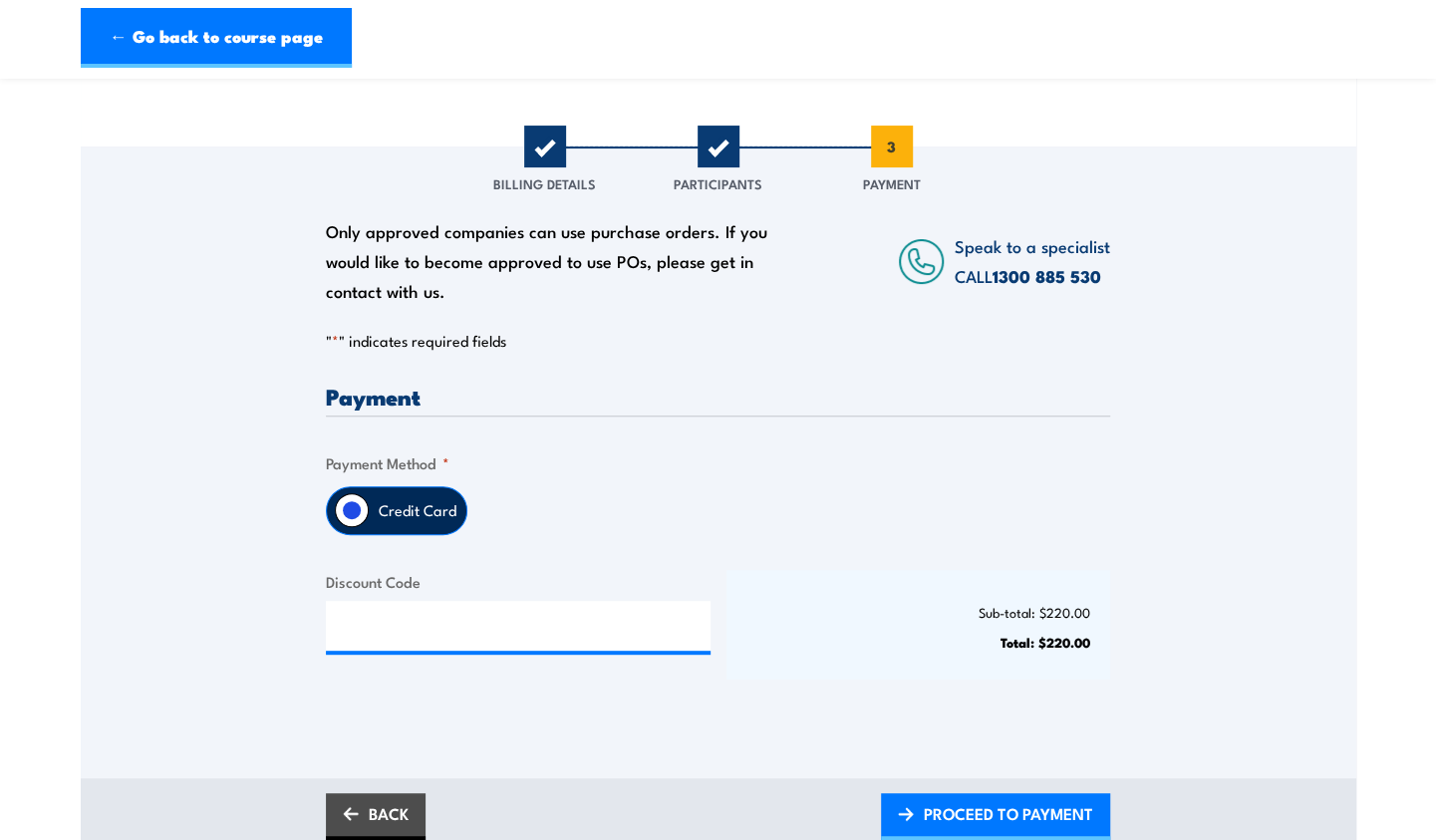 click on "Credit Card" at bounding box center [418, 510] 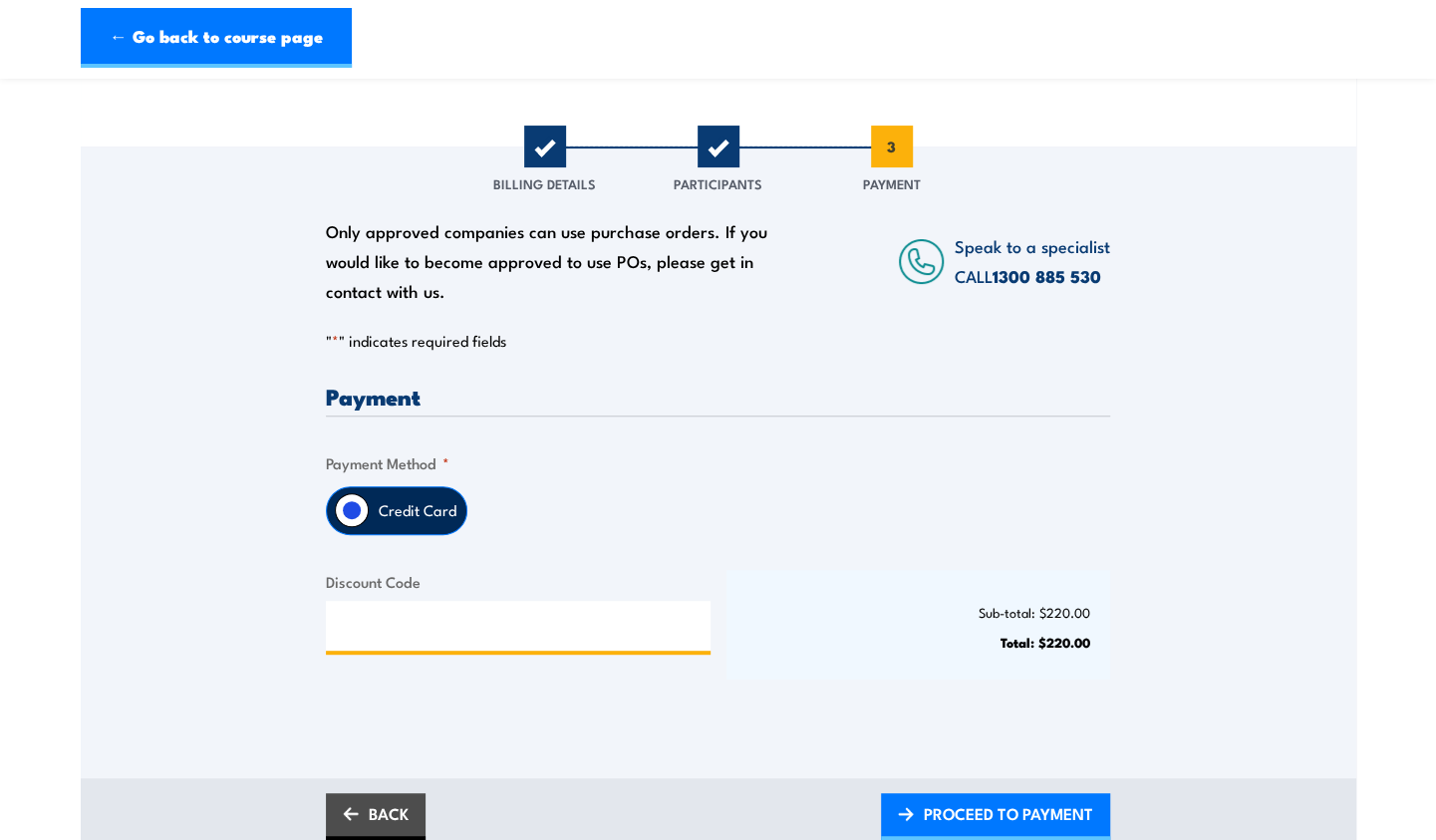 click on "Discount Code" at bounding box center (518, 626) 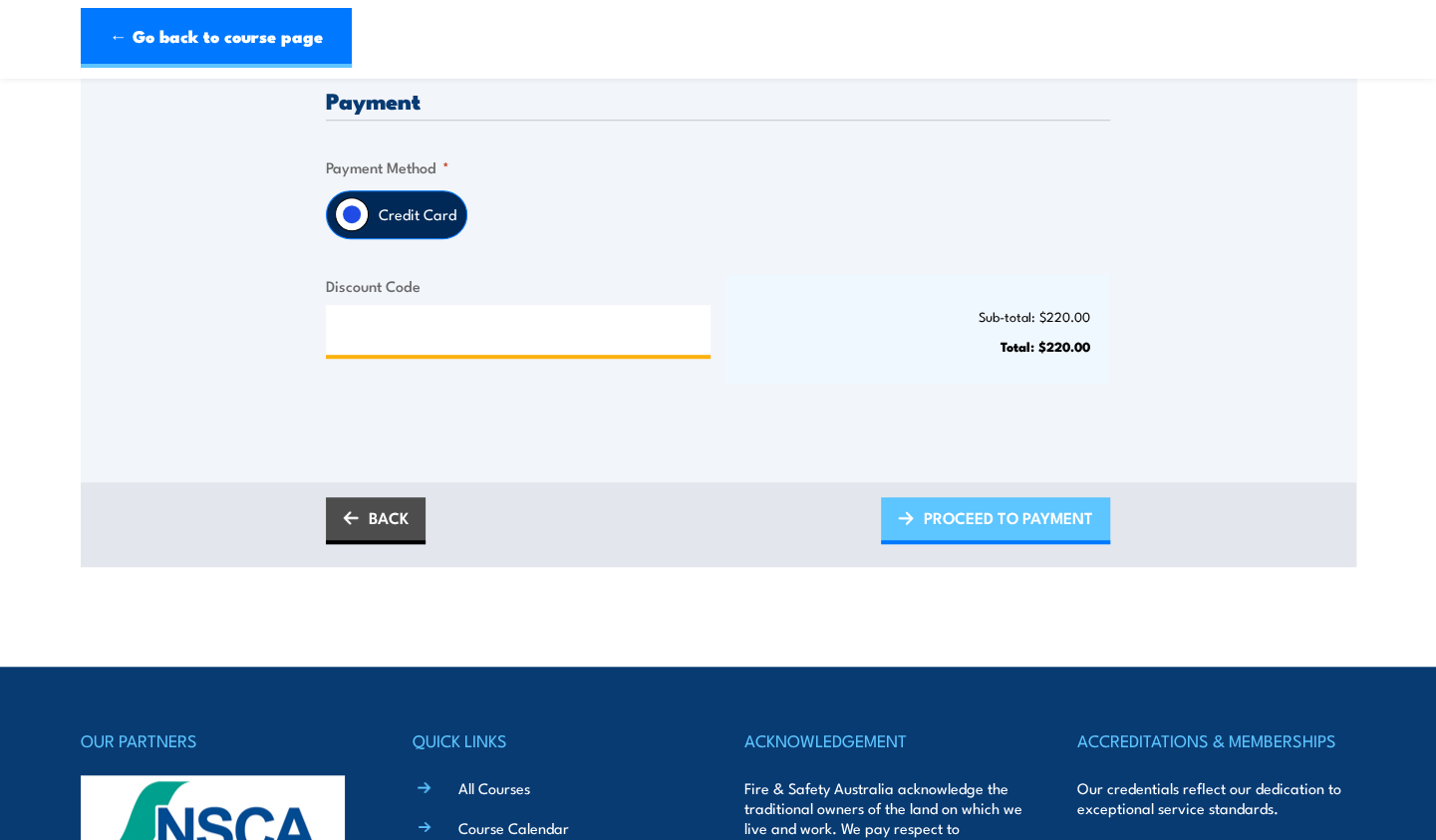 scroll, scrollTop: 498, scrollLeft: 0, axis: vertical 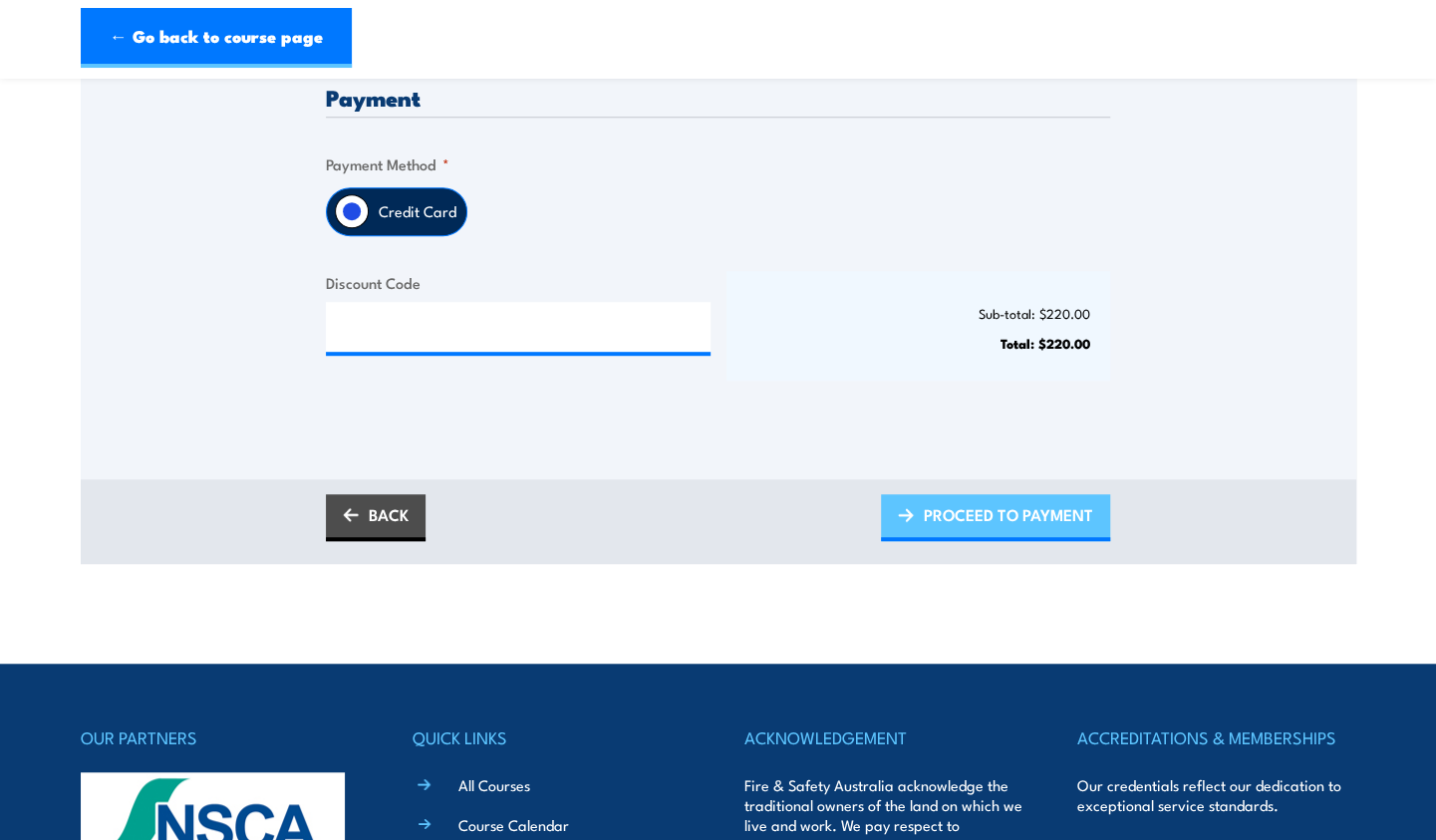 click on "PROCEED TO PAYMENT" at bounding box center [1008, 514] 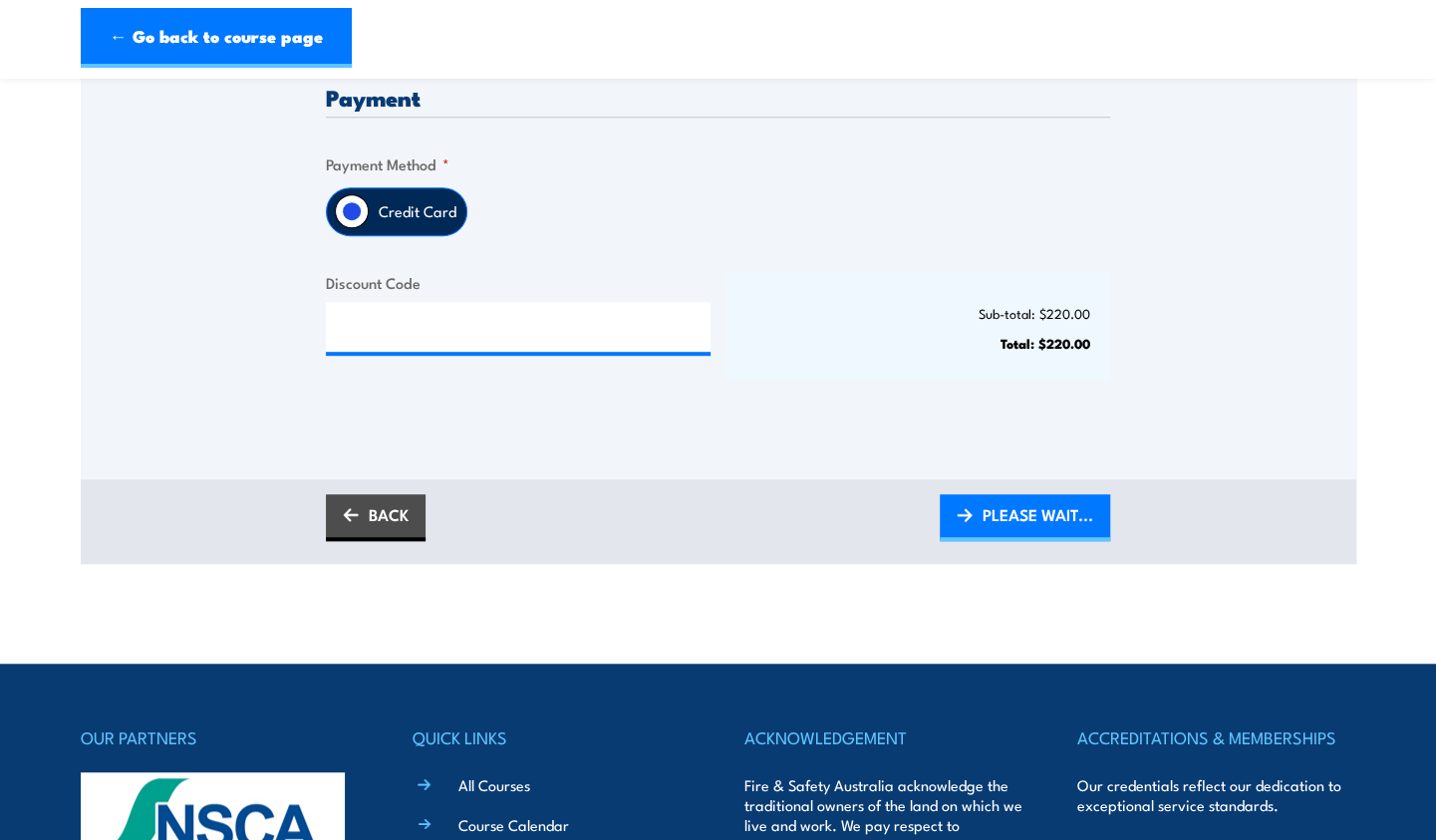 click on "Only approved companies can use purchase orders. If you would like to become approved to use POs, please get in contact with us.
Speak to a specialist
CALL  1300 885 530
CALL  1300 885 530
" * " indicates required fields
1 Billing Details 2 Participants 3 Payment
Billing details *" at bounding box center (718, 163) 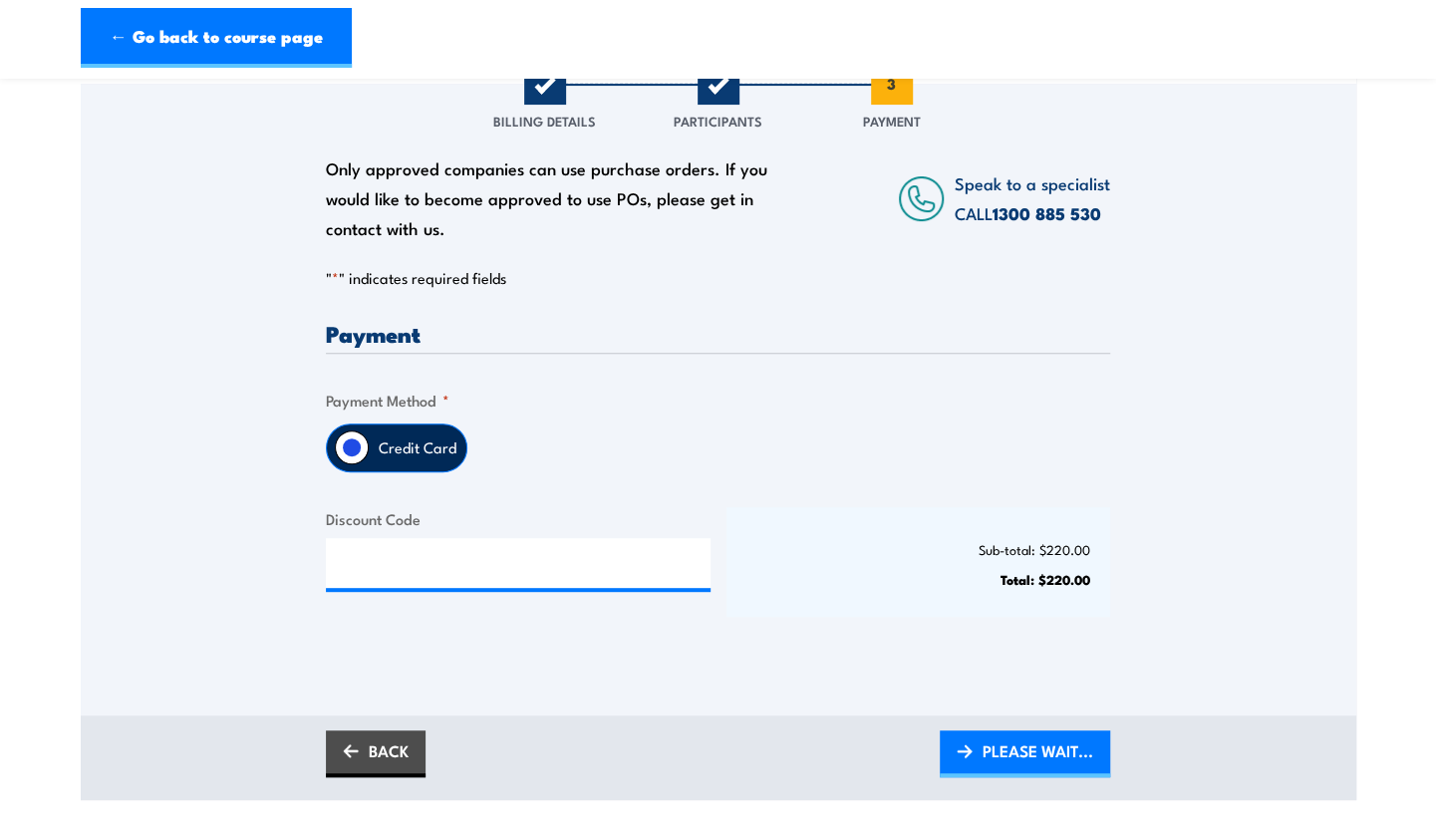 scroll, scrollTop: 199, scrollLeft: 0, axis: vertical 